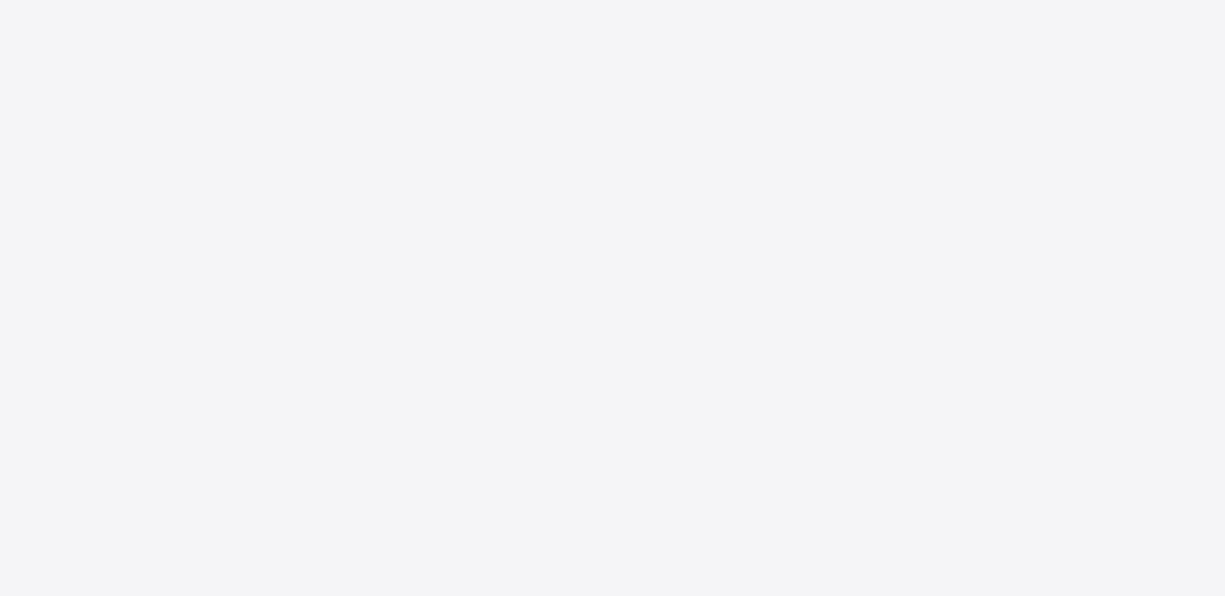 scroll, scrollTop: 0, scrollLeft: 0, axis: both 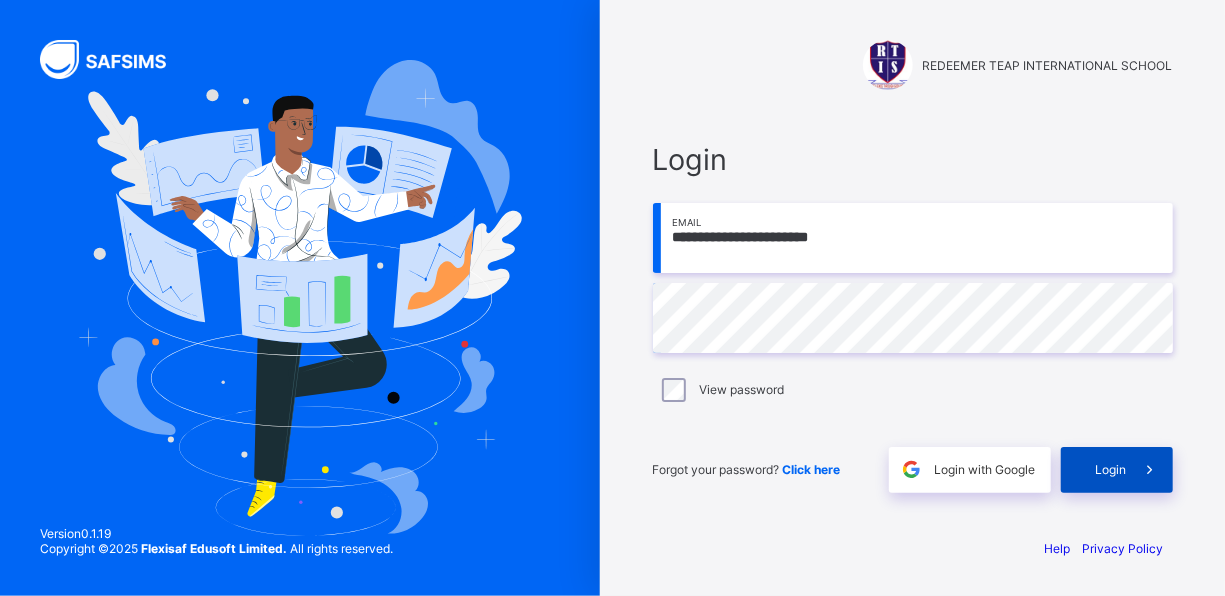 click on "Login" at bounding box center [1111, 469] 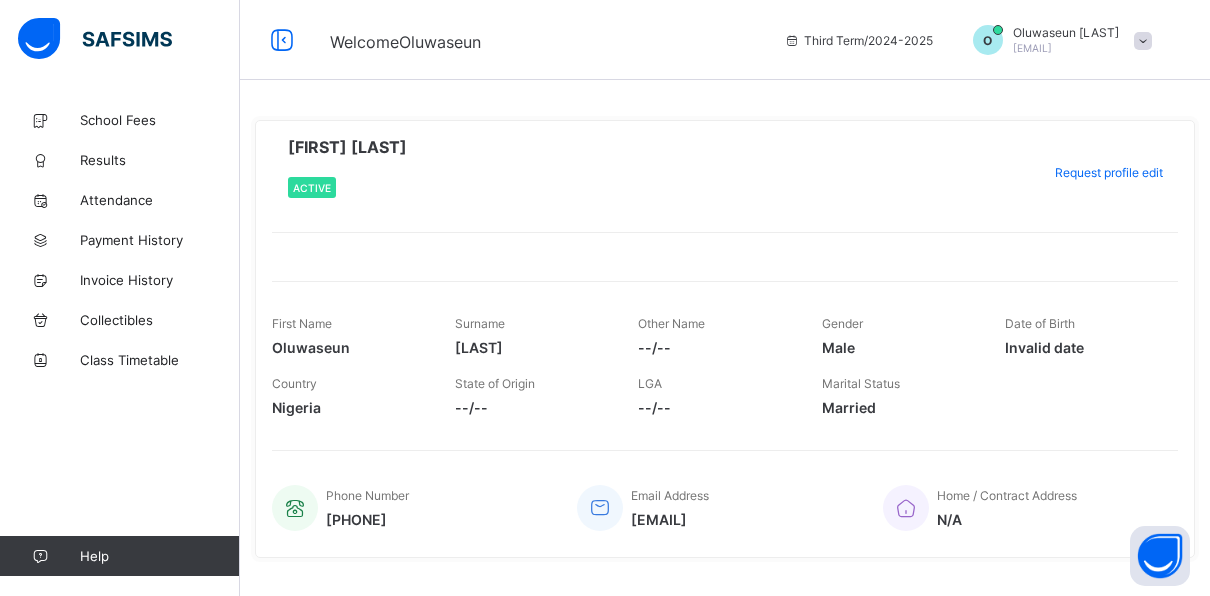 scroll, scrollTop: 36, scrollLeft: 0, axis: vertical 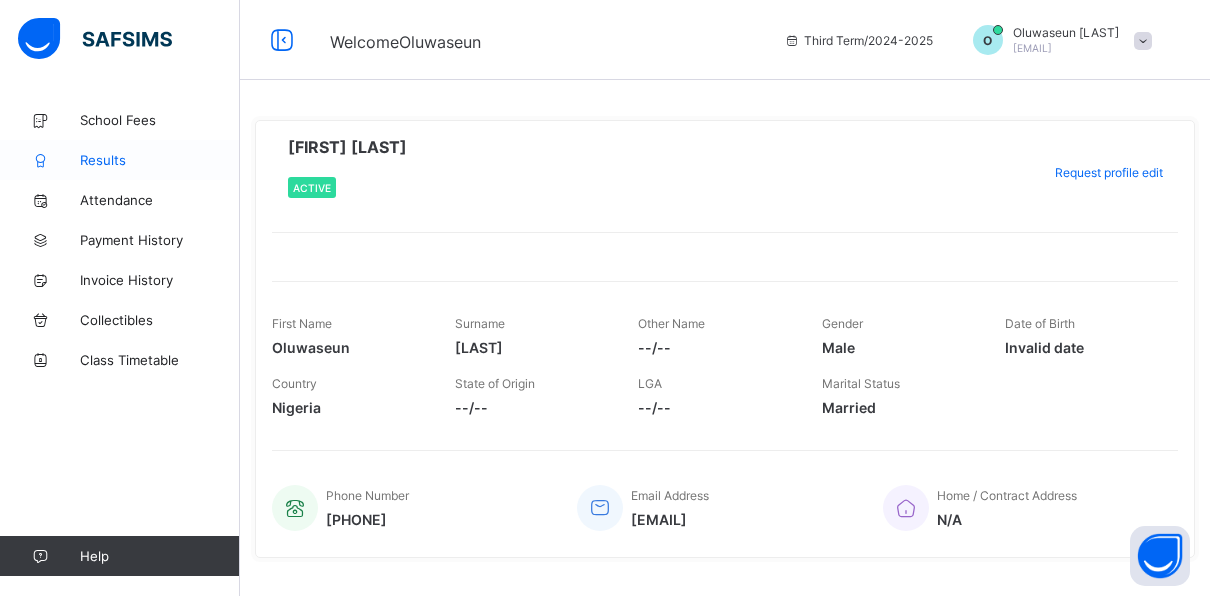 click on "Results" at bounding box center (160, 160) 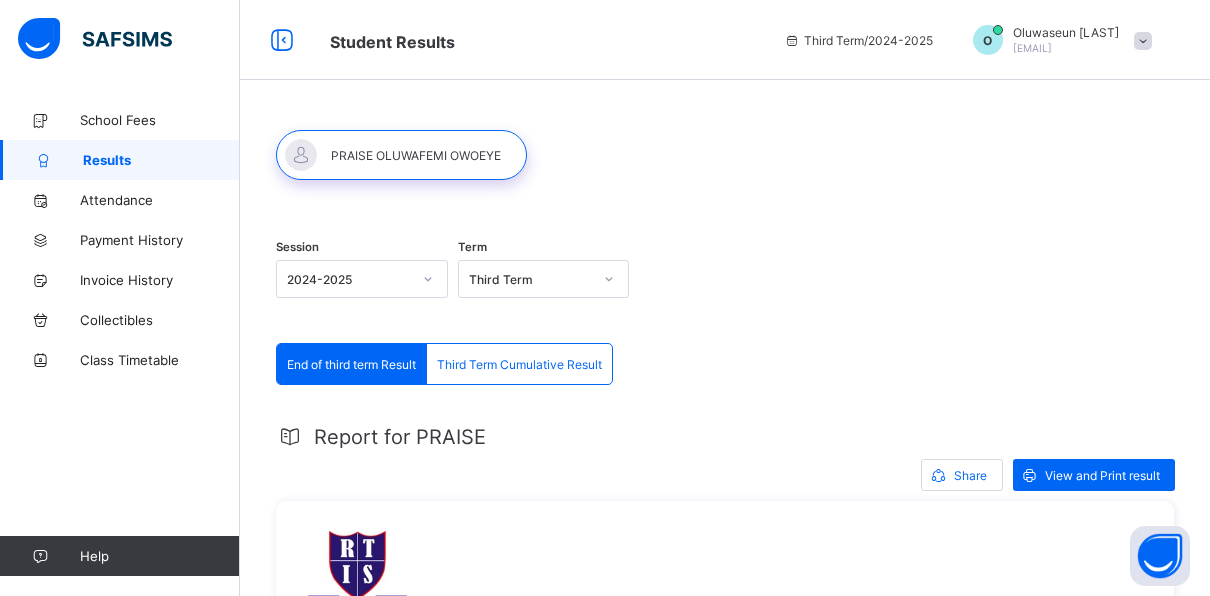 click on "Third Term Cumulative Result" at bounding box center (519, 364) 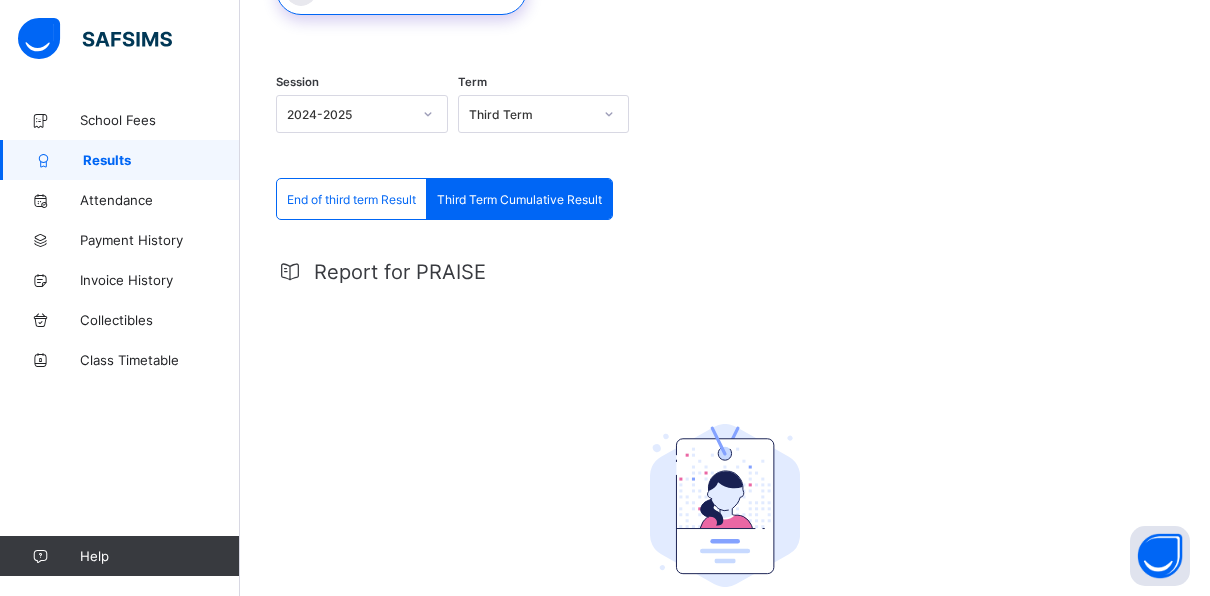 scroll, scrollTop: 162, scrollLeft: 0, axis: vertical 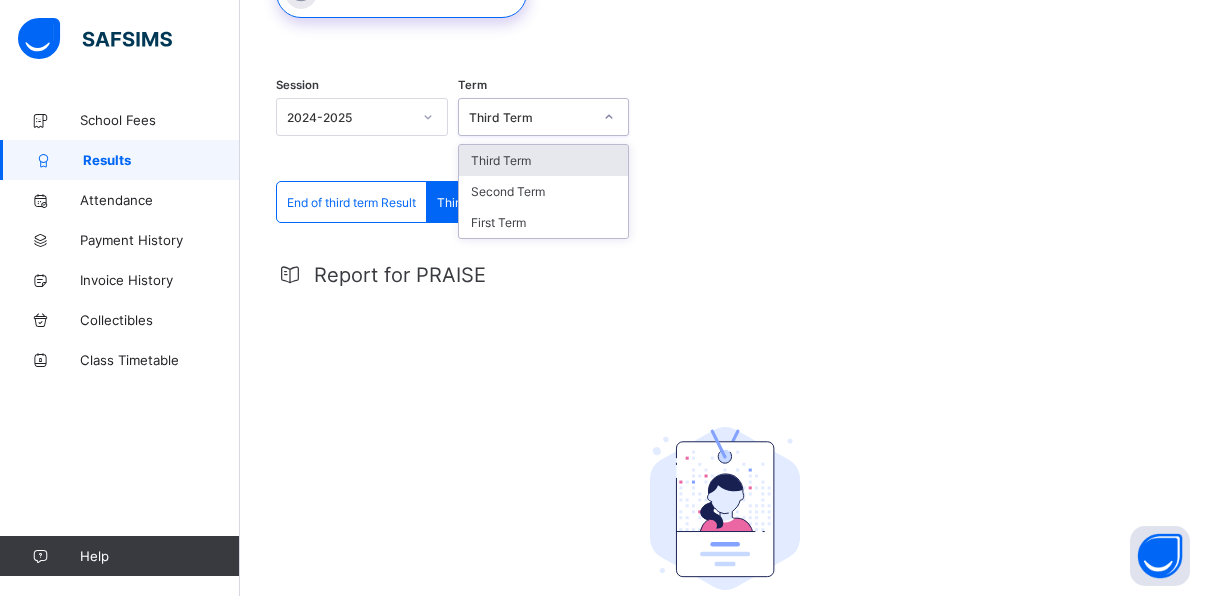 click 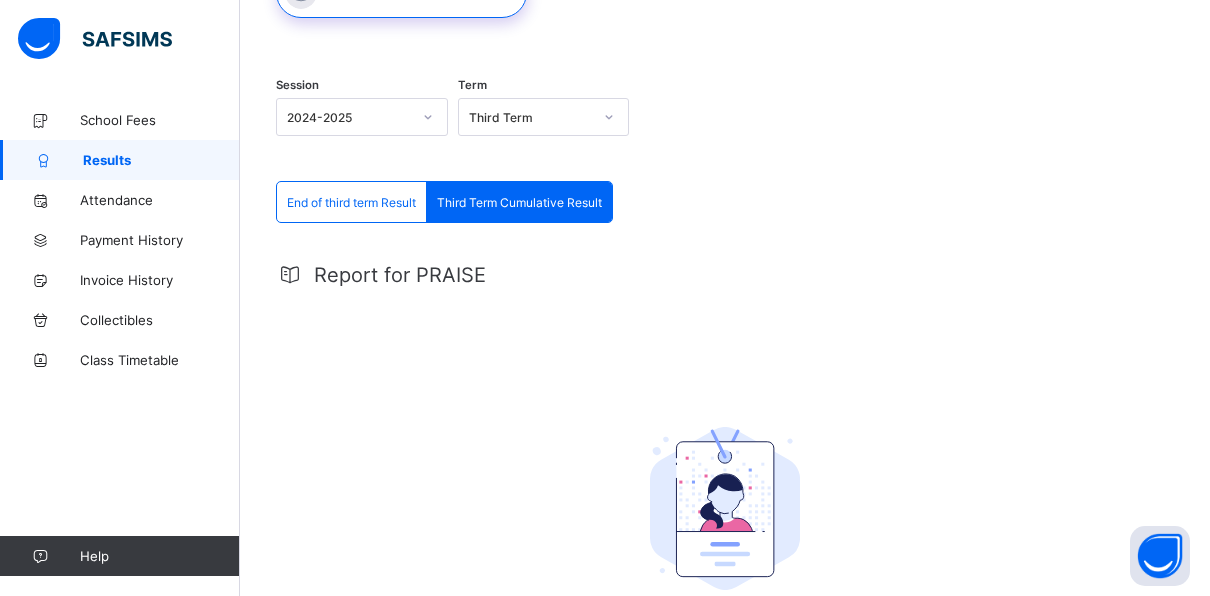 click on "Third Term Cumulative Result" at bounding box center (519, 202) 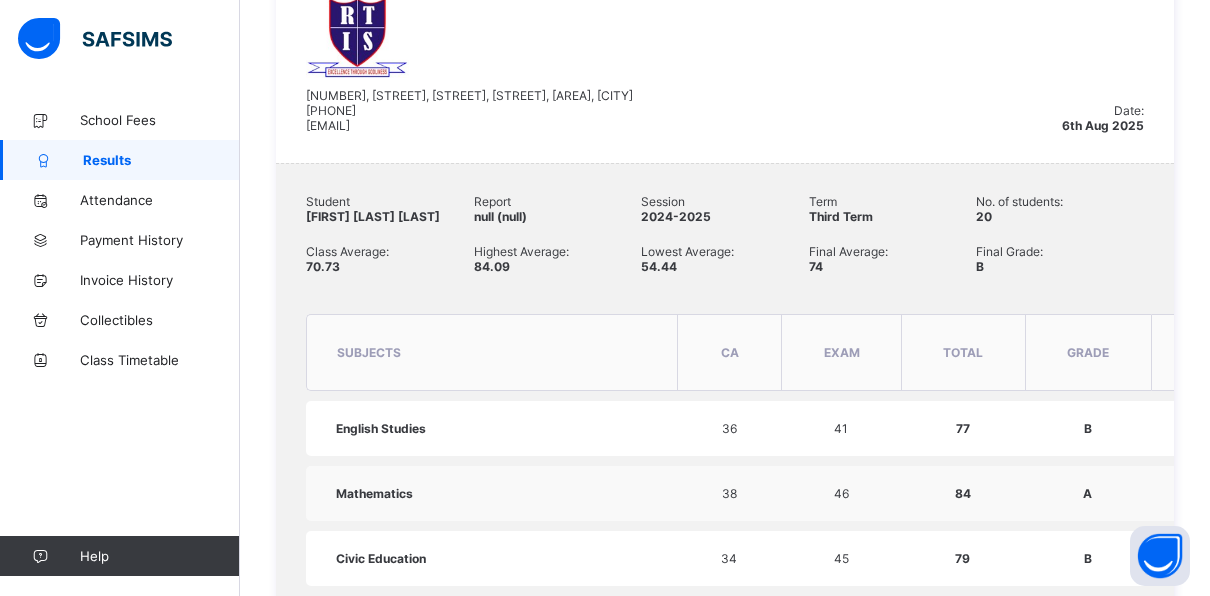 scroll, scrollTop: 536, scrollLeft: 0, axis: vertical 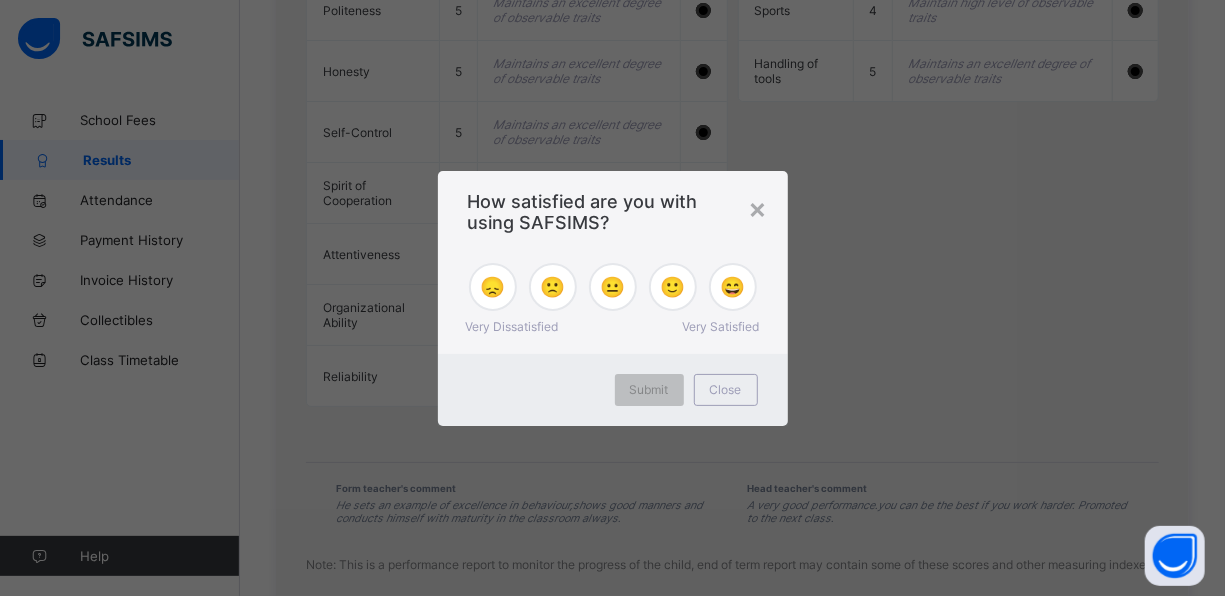 drag, startPoint x: 1213, startPoint y: 208, endPoint x: 1197, endPoint y: 511, distance: 303.42215 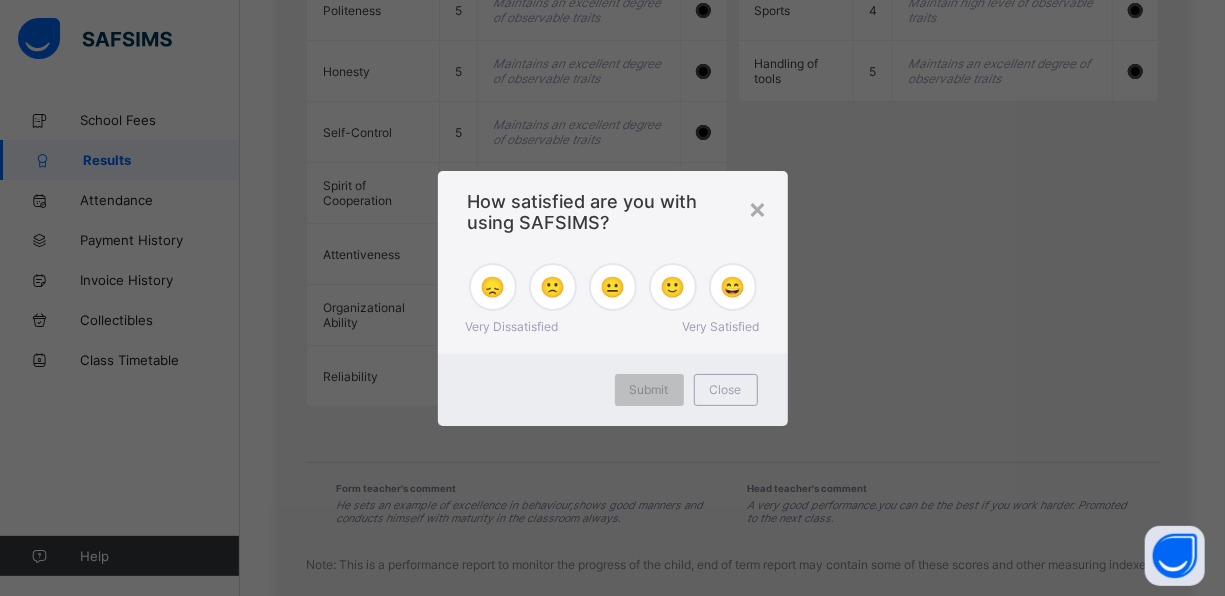 click on "Student Results     Third Term  /  2024-2025   O Oluwaseun    Owoeye  revseunowoeye@gmail.com School Fees Results Attendance Payment History Invoice History Collectibles Class Timetable   Help Onboarding Great job! You have finished setting up all essential configurations. Our wizard which has lots of in-built templates will continue to guide you through with the academic configurations. Academic Configuration Steps Continue × Idle Mode Due to inactivity you would be logged out to the system in the next   15mins , click the "Resume" button to keep working or the "Log me out" button to log out of the system. Log me out Resume Session 2024-2025 Term Third Term End of third term Result Third Term Cumulative Result End of third term Result Third Term Cumulative Result Report for PRAISE Share   View and Print result 45, DAMATURU CRESCENT, OFF KABO CRESCENT, OFF AHMADU BELLO WAY, GARKI II, ABUJA.,  08075564839 redeemerteapintlsch@gmail.com Date: 6th Aug 2025 Student PRAISE OLUWAFEMI OWOEYE Report null (null)   B" at bounding box center [612, -816] 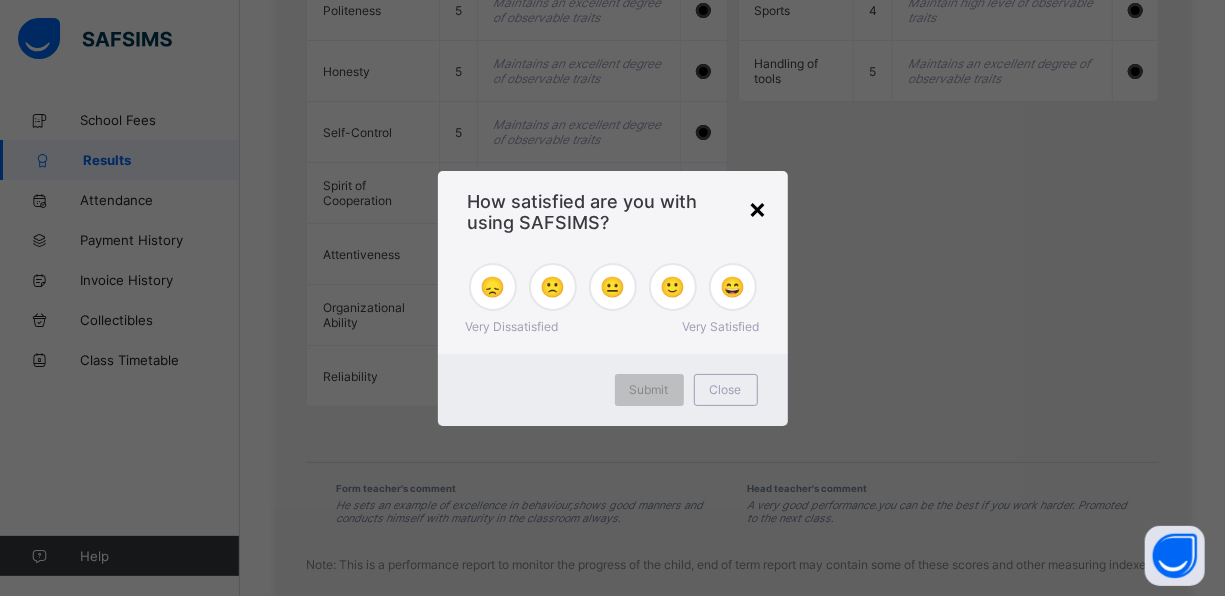 click on "×" at bounding box center (758, 208) 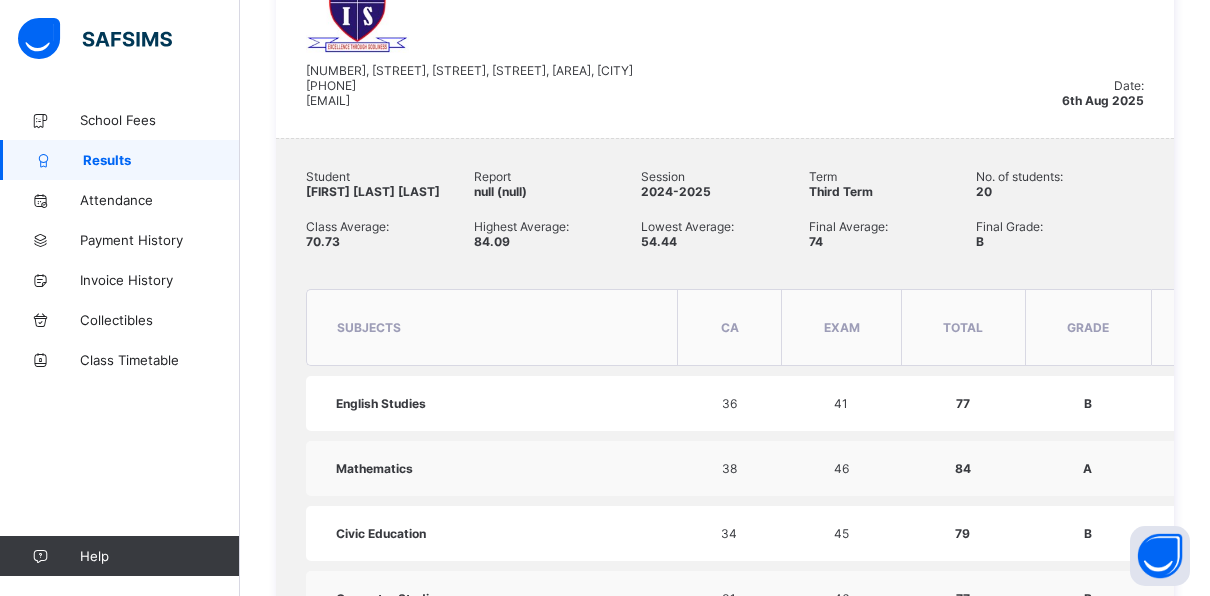 scroll, scrollTop: 452, scrollLeft: 0, axis: vertical 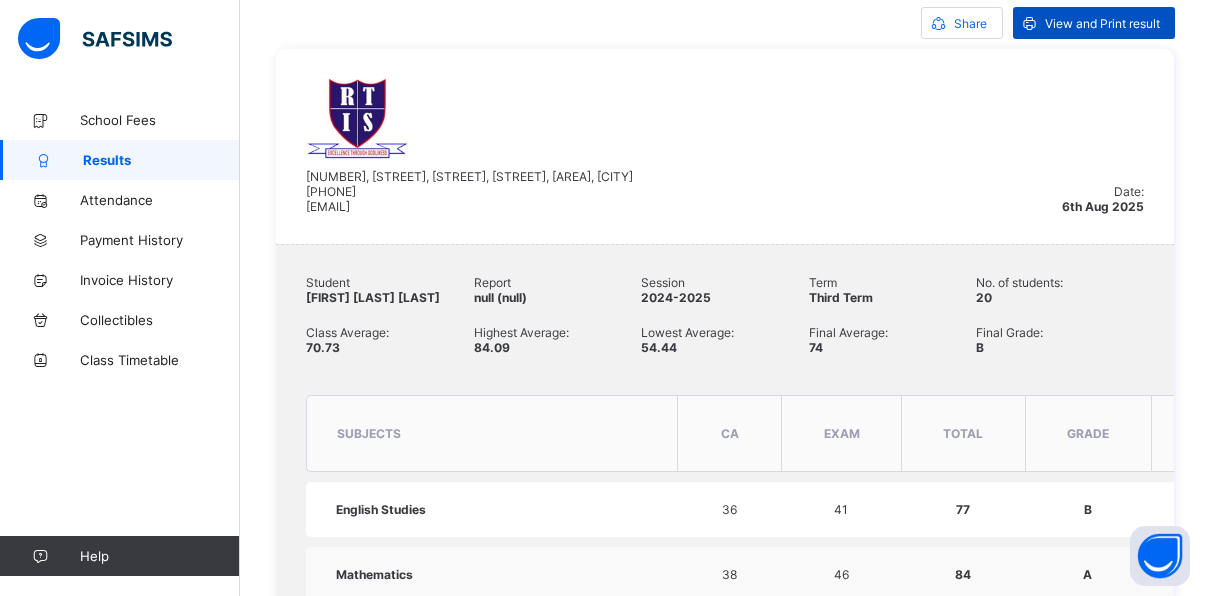 click on "View and Print result" at bounding box center [1102, 23] 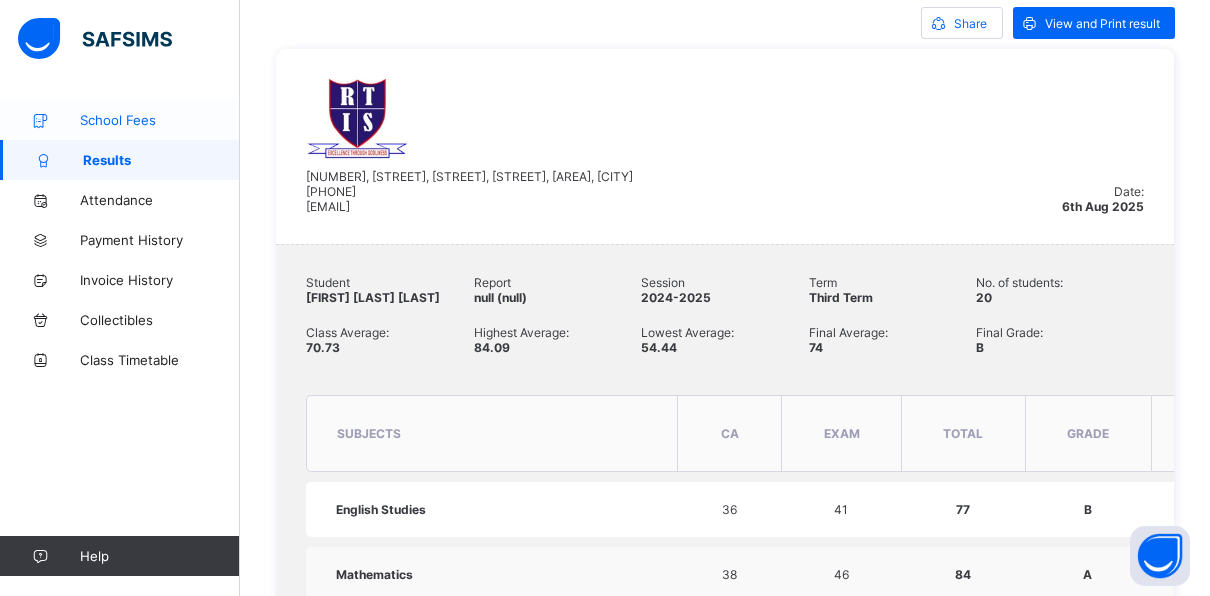 click on "School Fees" at bounding box center [160, 120] 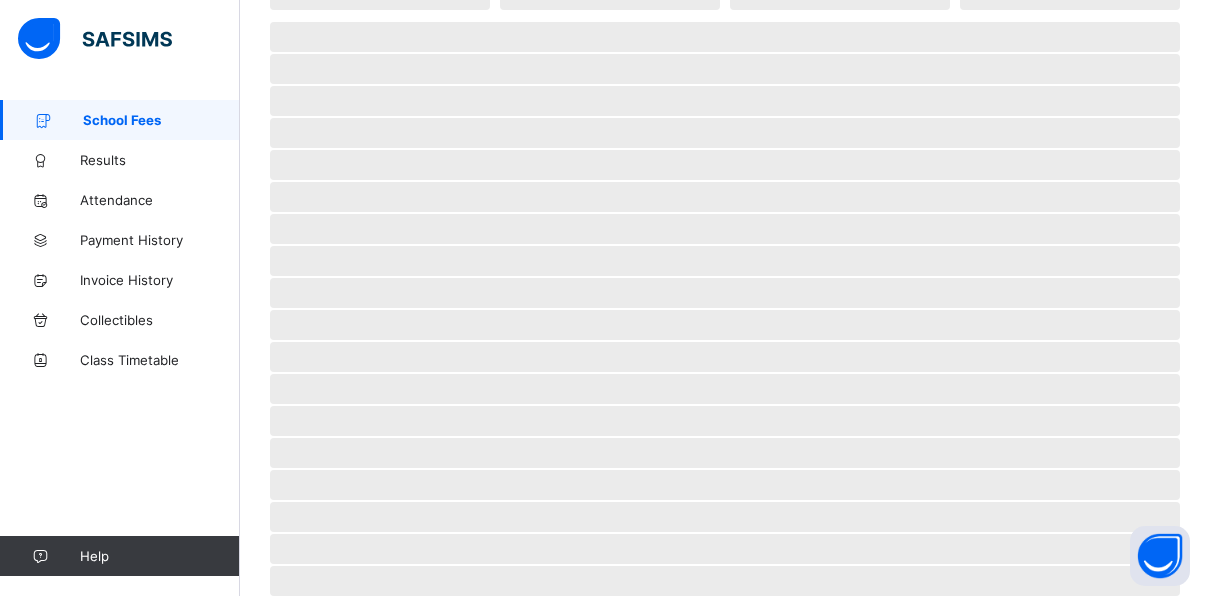 scroll, scrollTop: 0, scrollLeft: 0, axis: both 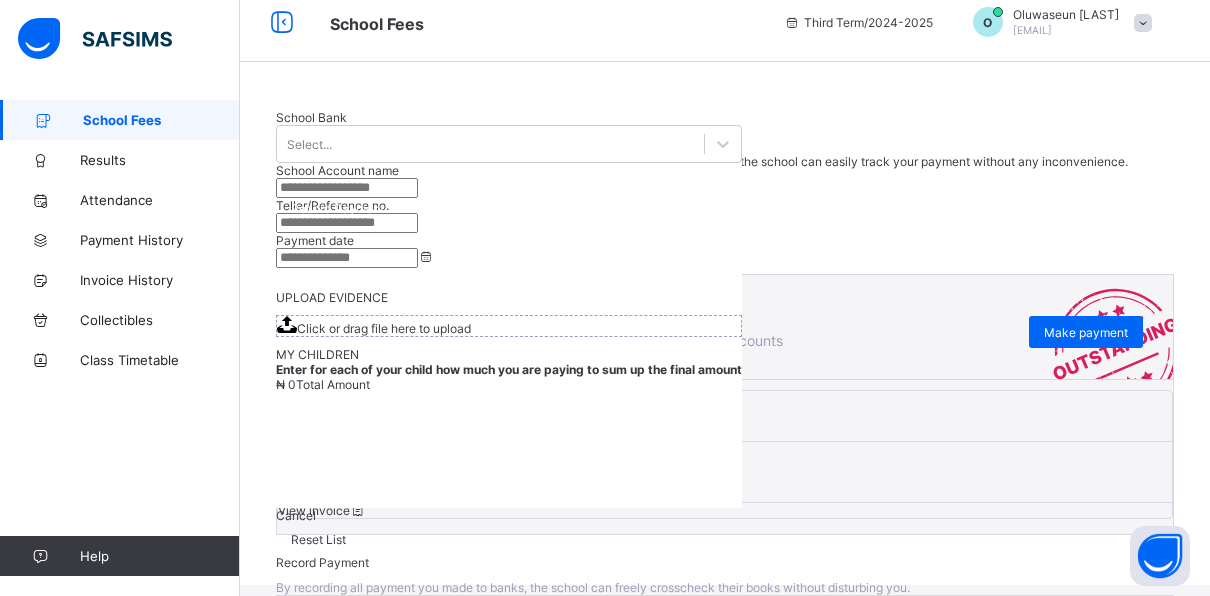 click on "View invoice" at bounding box center [322, 510] 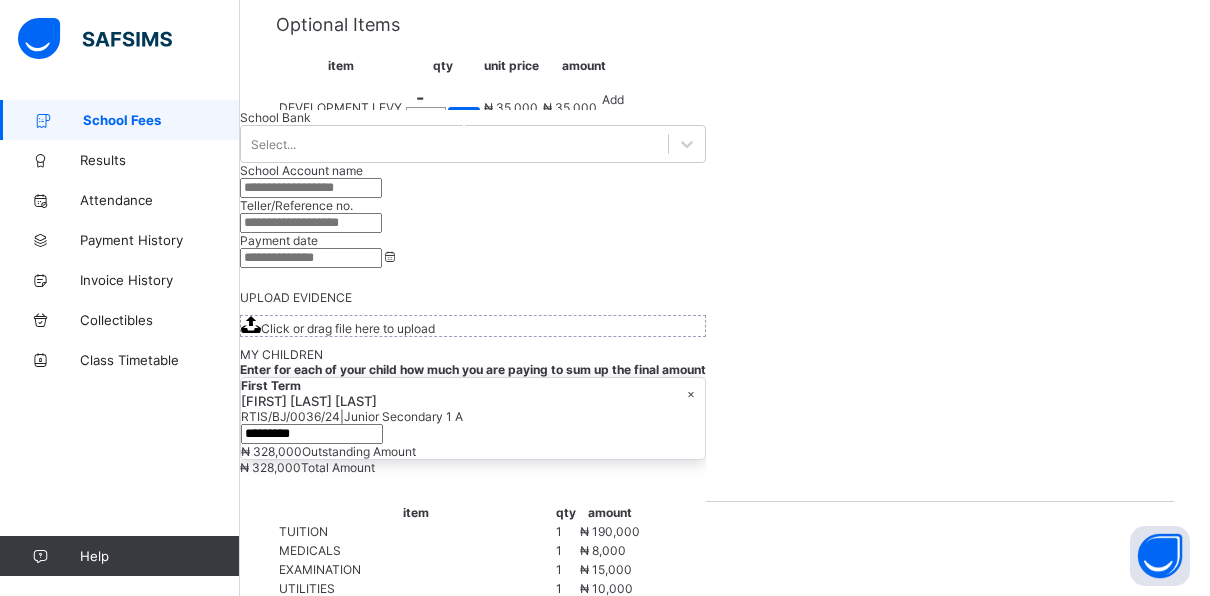 scroll, scrollTop: 680, scrollLeft: 0, axis: vertical 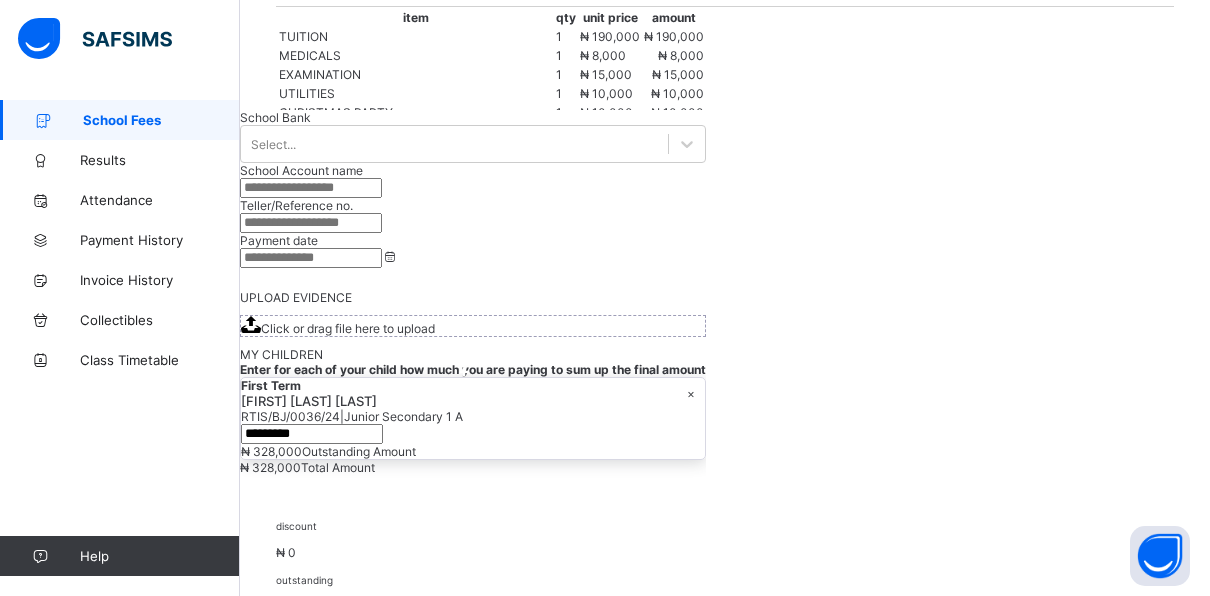 click on "Add" at bounding box center [613, 347] 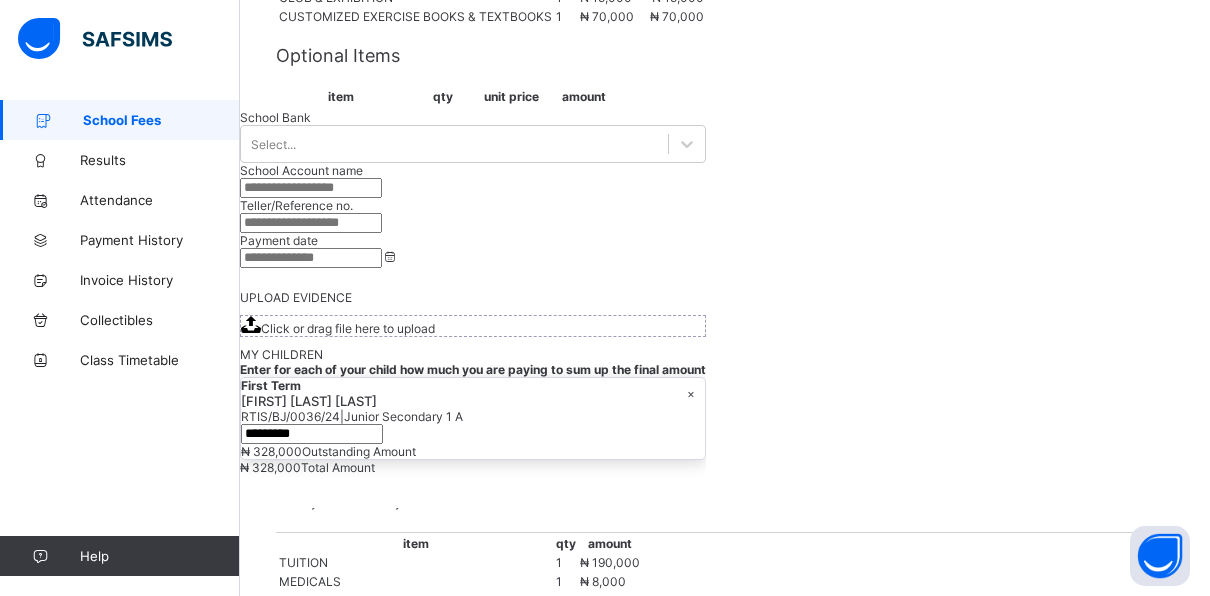 scroll, scrollTop: 634, scrollLeft: 0, axis: vertical 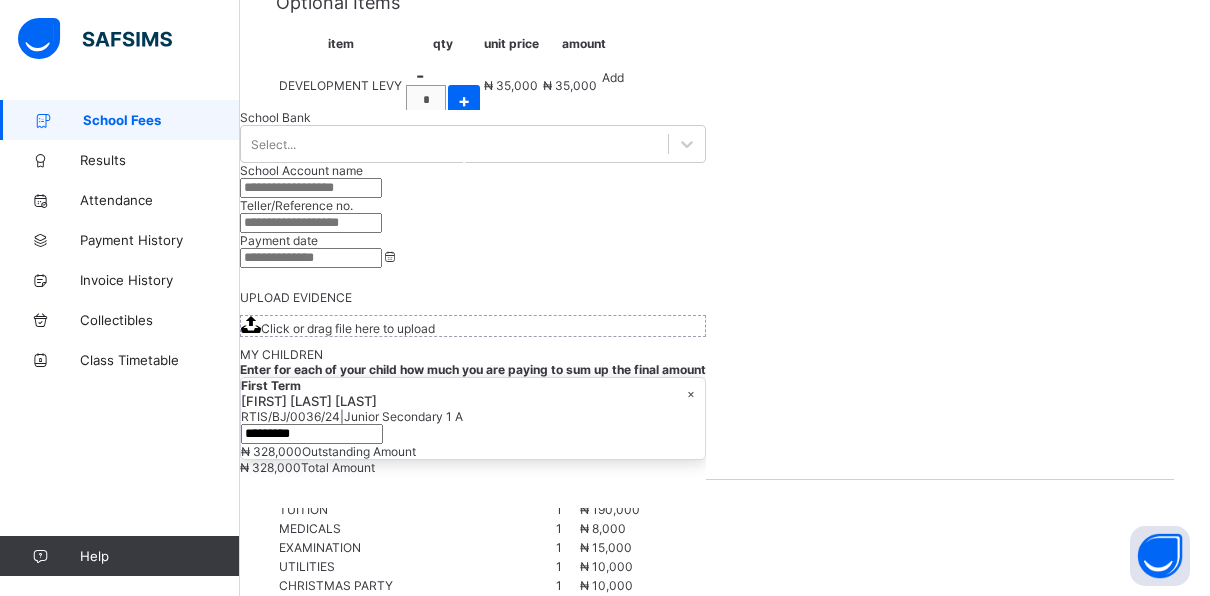 click on "Make Payment" at bounding box center [338, 953] 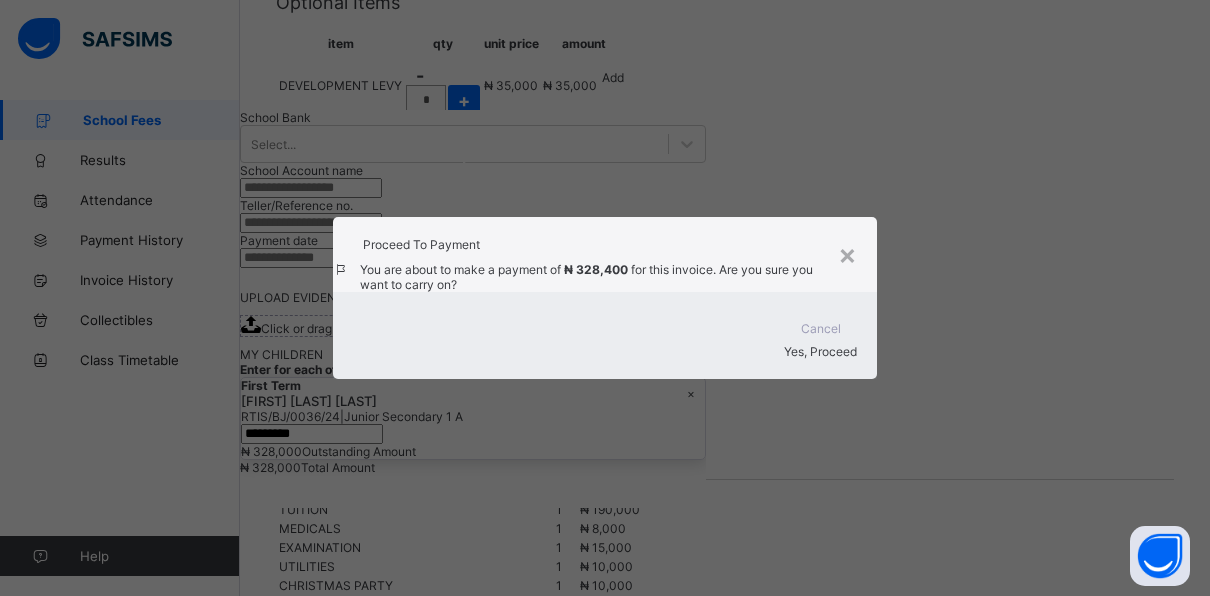 click on "Yes, Proceed" at bounding box center [820, 351] 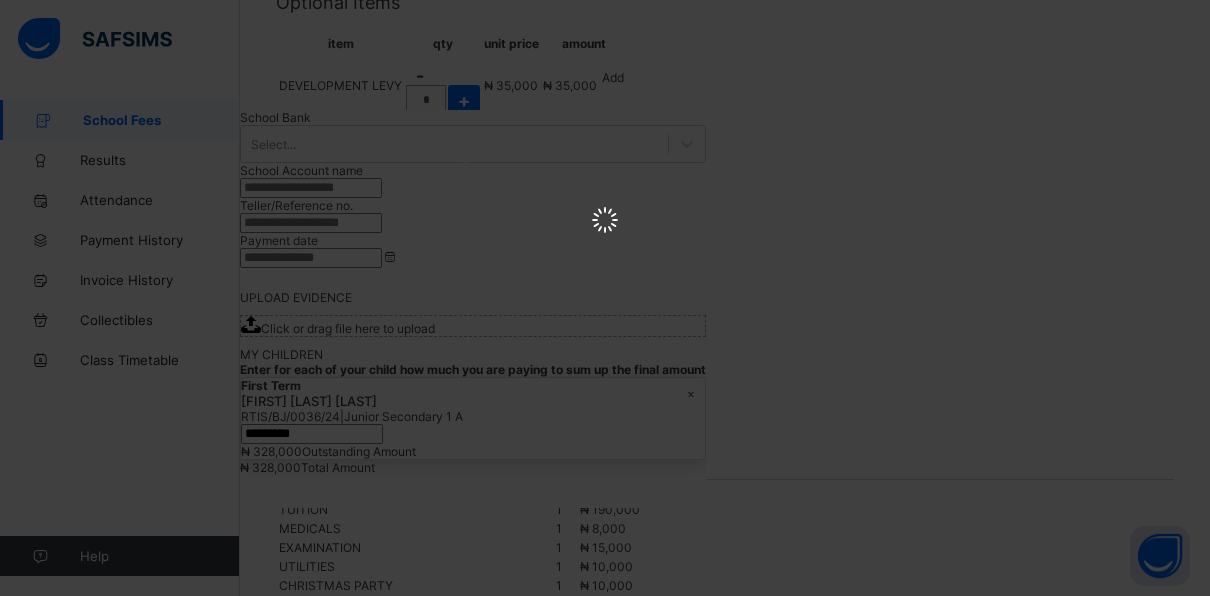 scroll, scrollTop: 0, scrollLeft: 0, axis: both 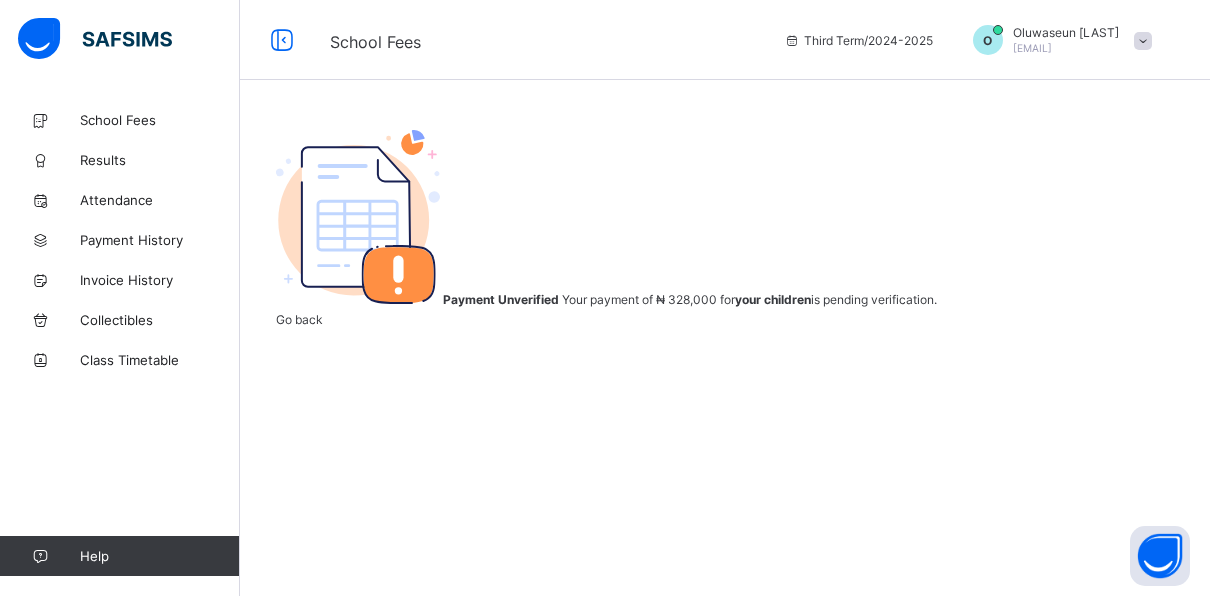 click on "Go back" at bounding box center [299, 319] 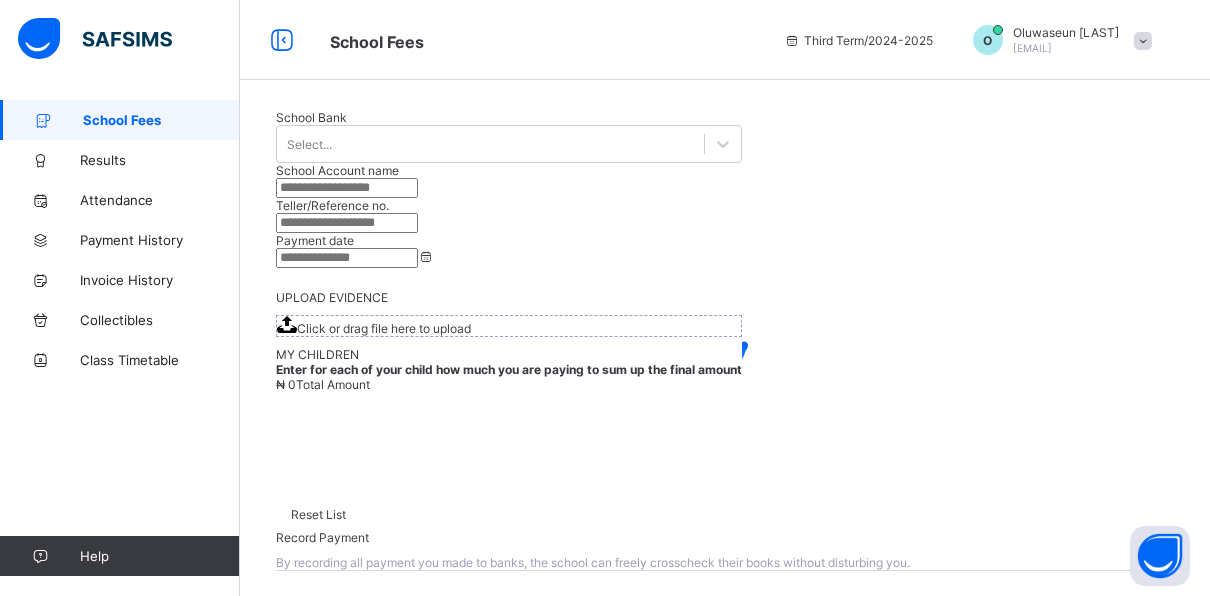 scroll, scrollTop: 0, scrollLeft: 0, axis: both 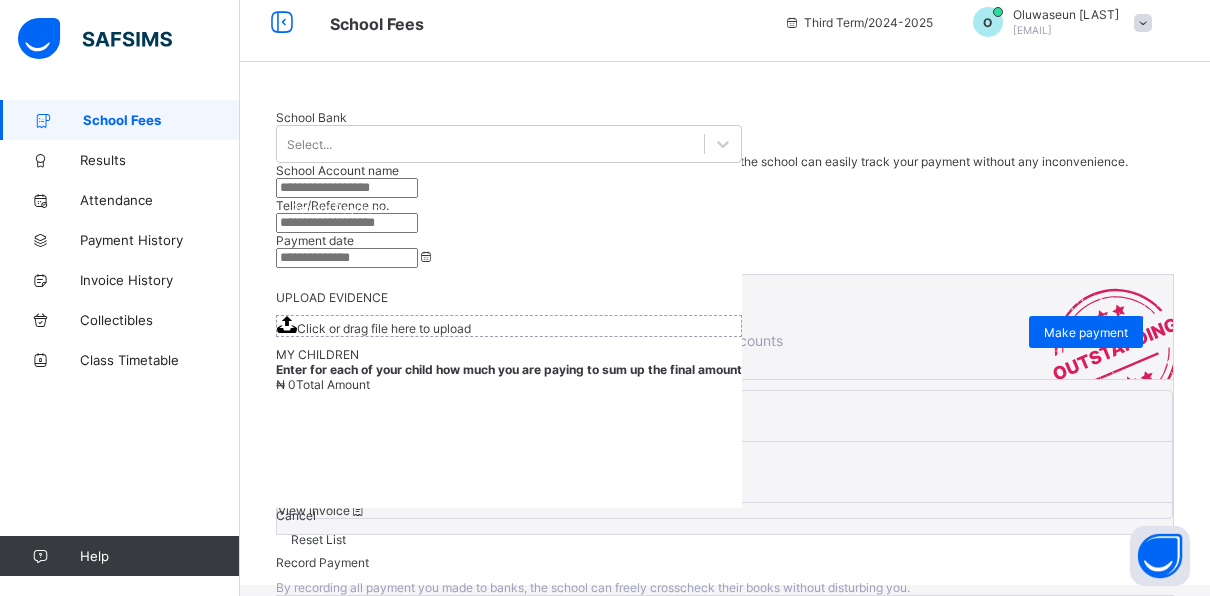 click on "View invoice" at bounding box center [322, 510] 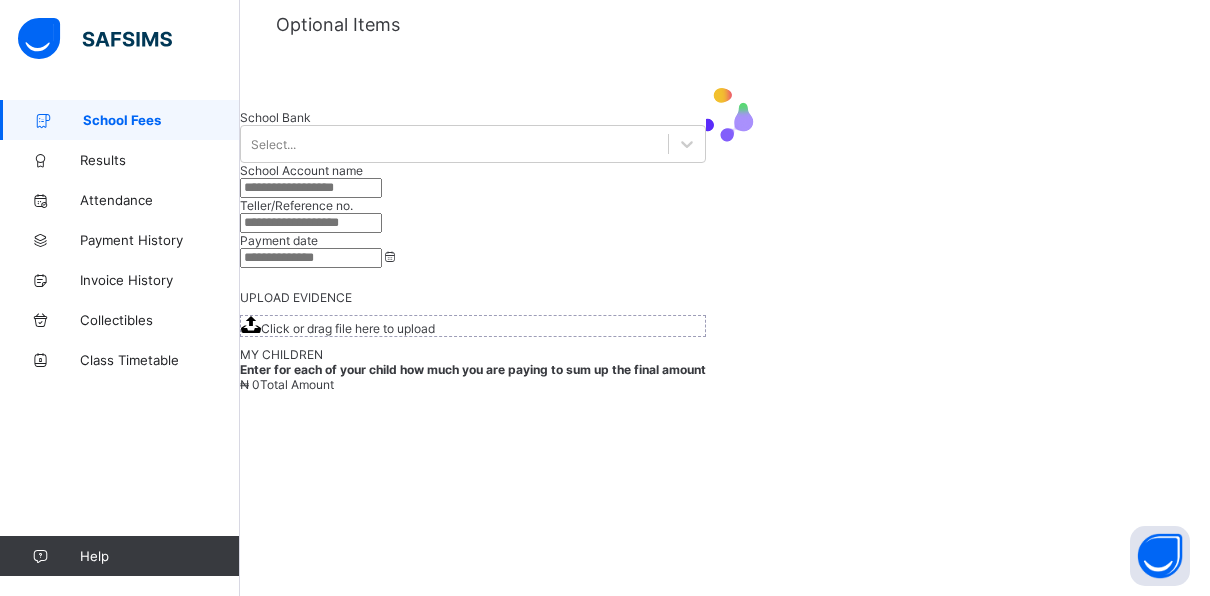 scroll, scrollTop: 490, scrollLeft: 0, axis: vertical 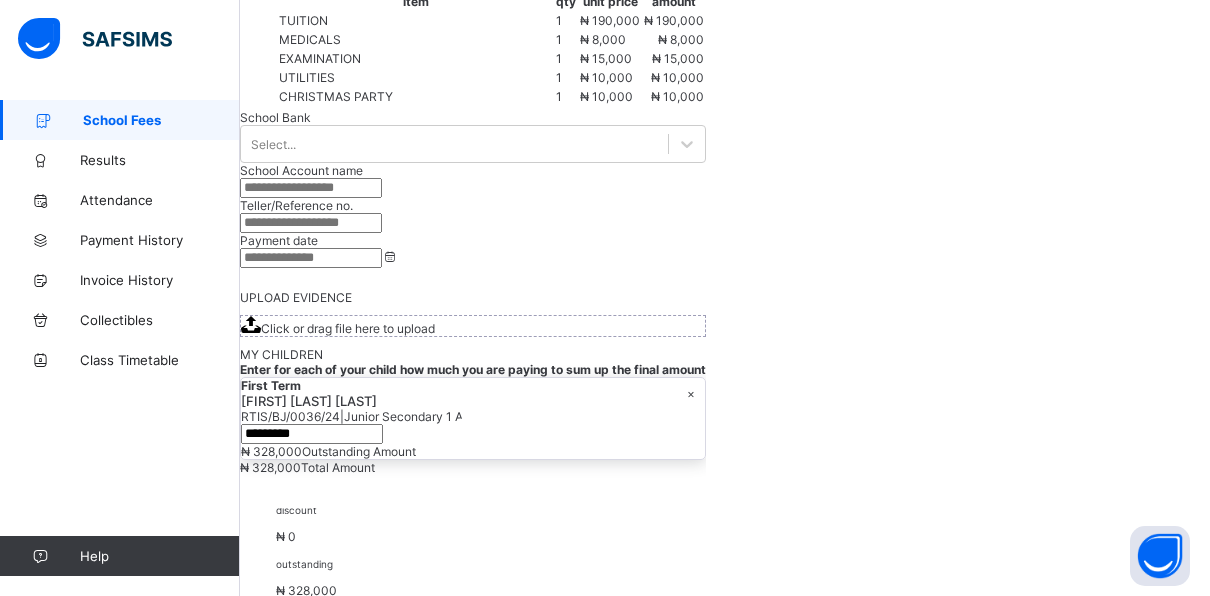 click on "Add" at bounding box center [613, 339] 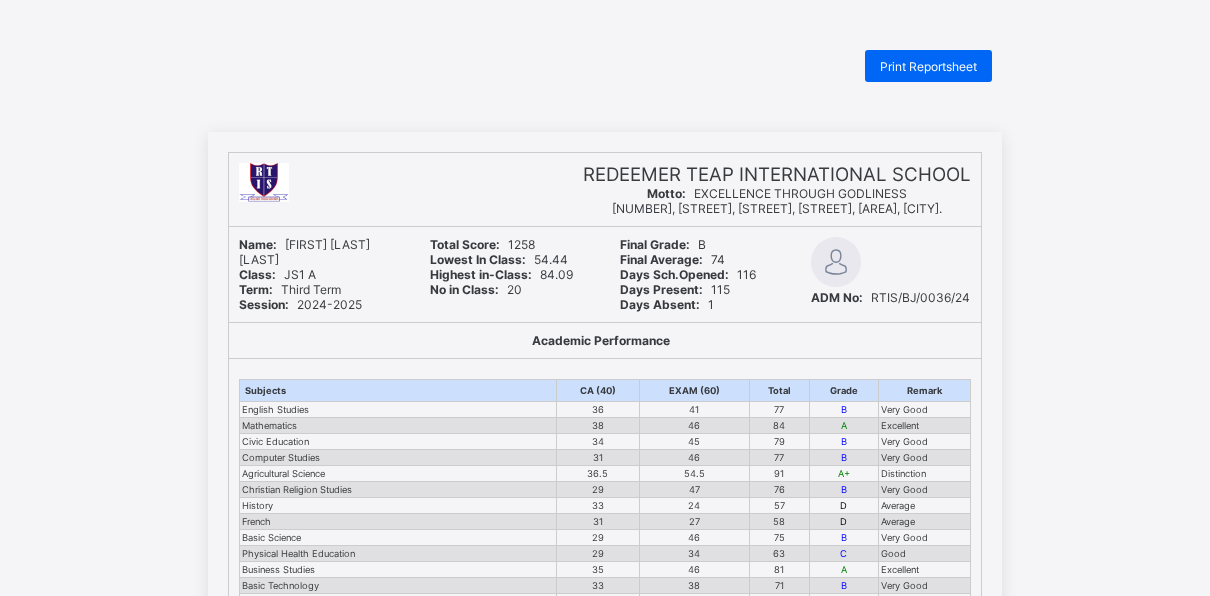 scroll, scrollTop: 0, scrollLeft: 0, axis: both 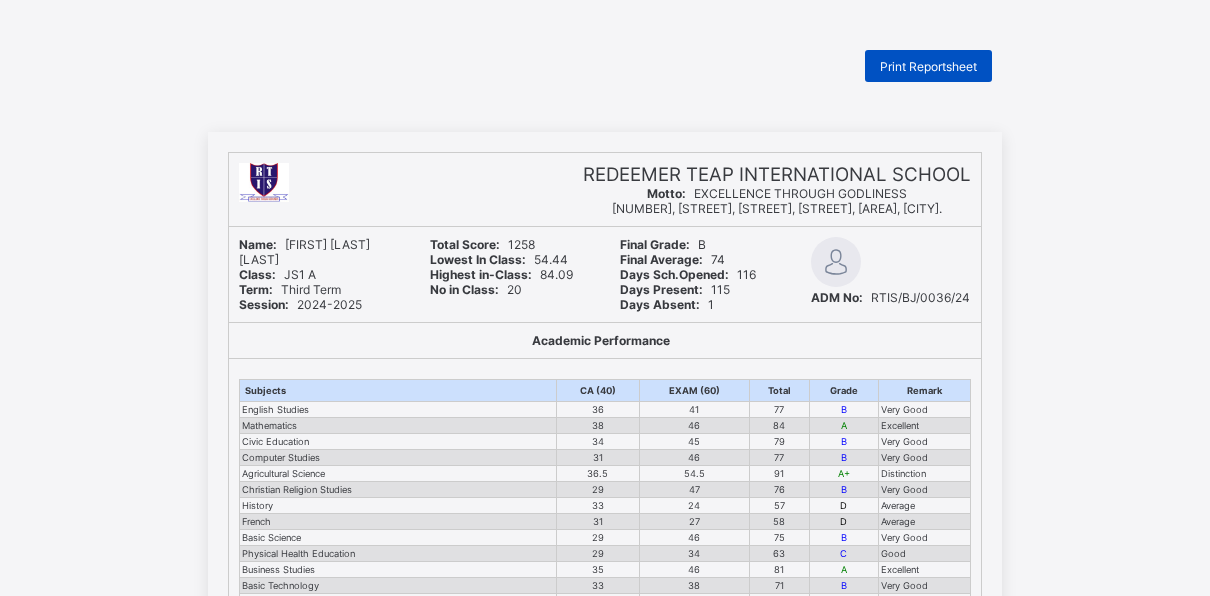 click on "Print Reportsheet" at bounding box center [928, 66] 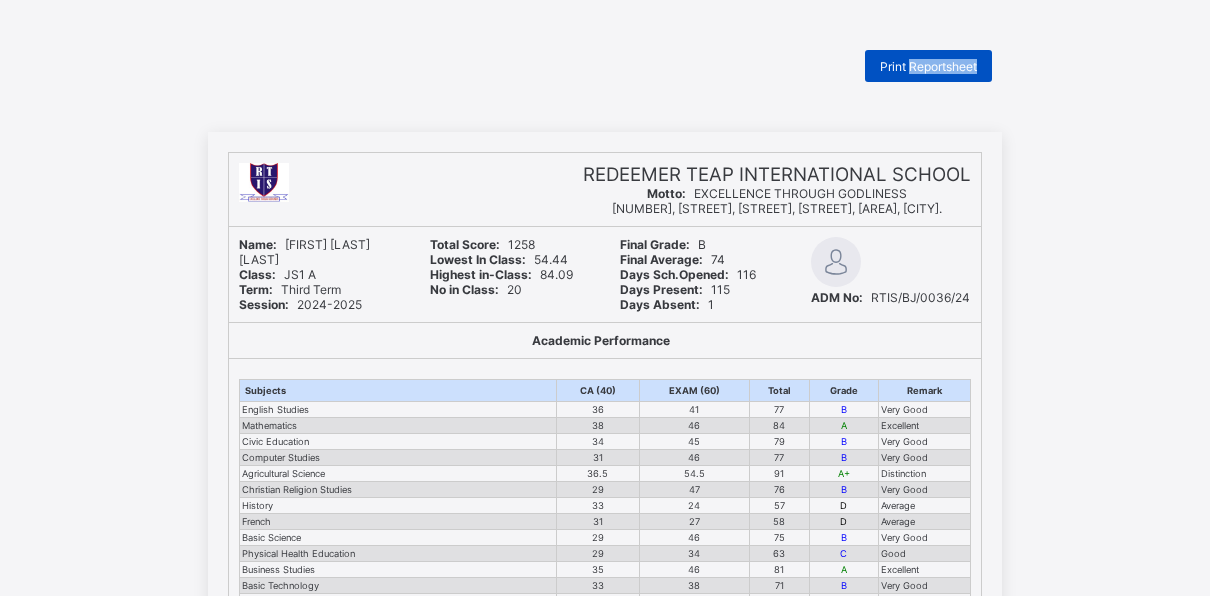 scroll, scrollTop: 0, scrollLeft: 0, axis: both 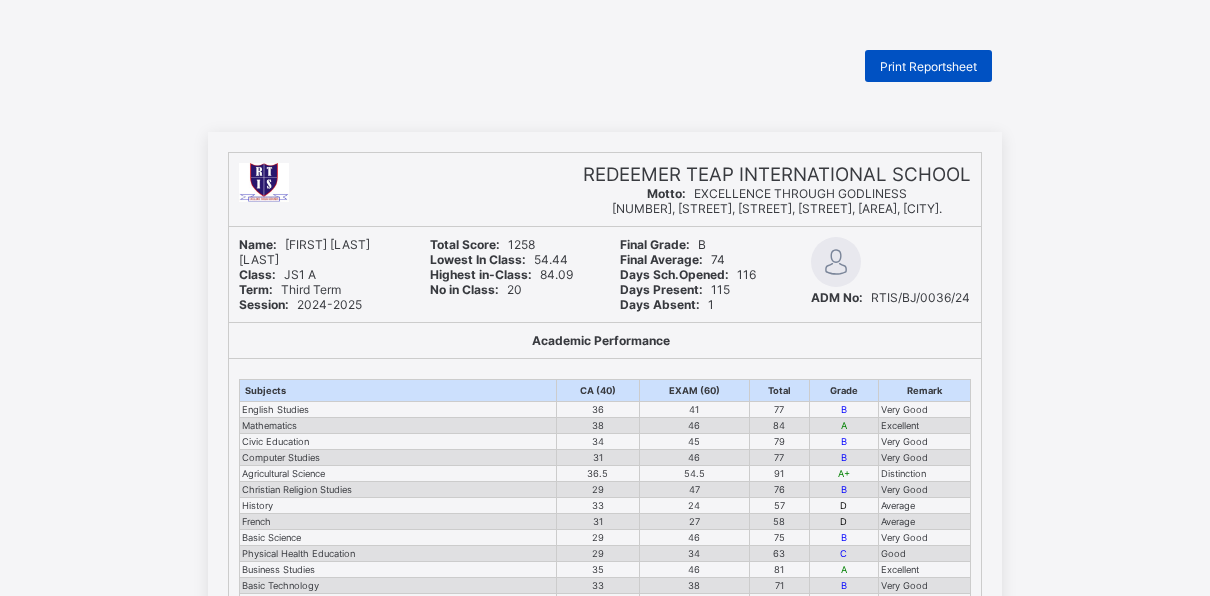 drag, startPoint x: 924, startPoint y: 62, endPoint x: 875, endPoint y: 70, distance: 49.648766 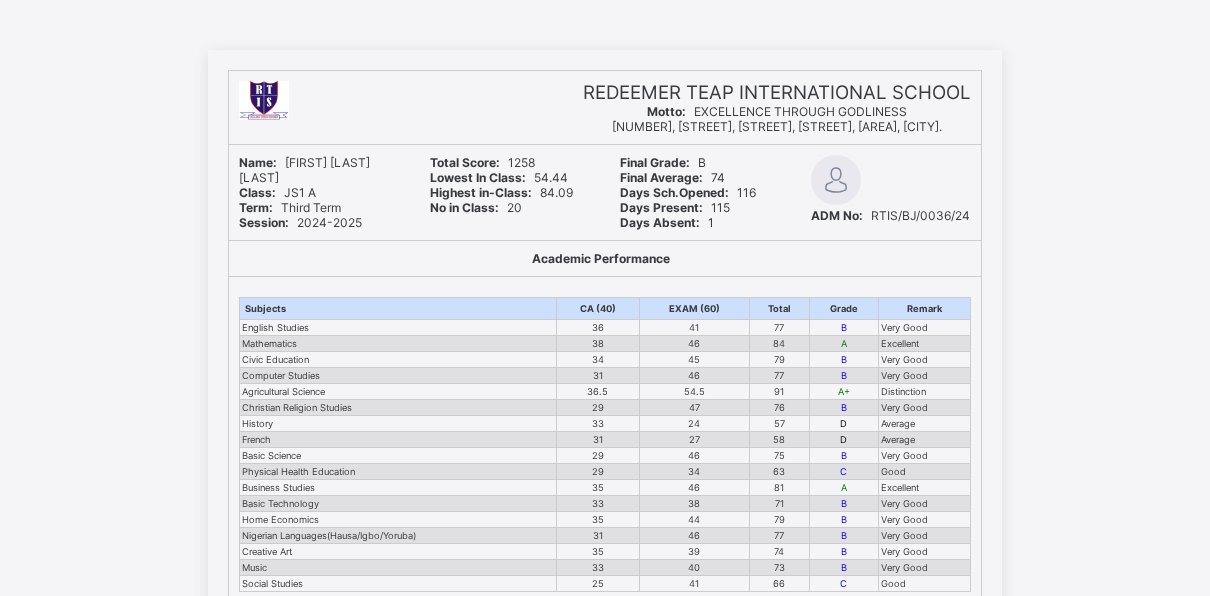 scroll, scrollTop: 0, scrollLeft: 0, axis: both 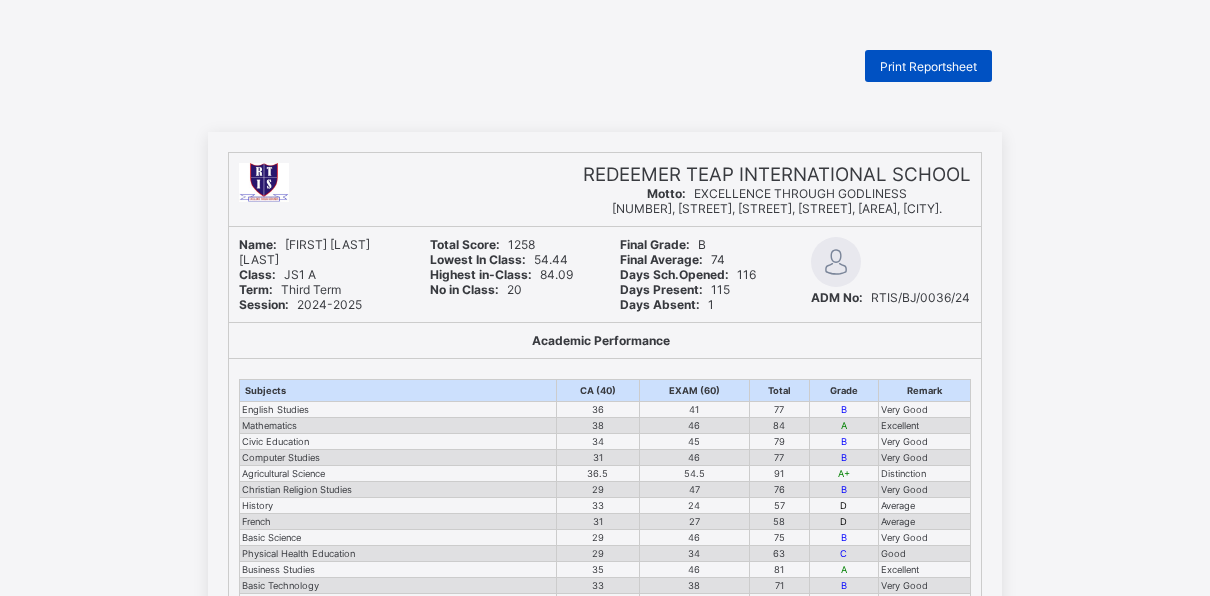 click on "Print Reportsheet" at bounding box center [928, 66] 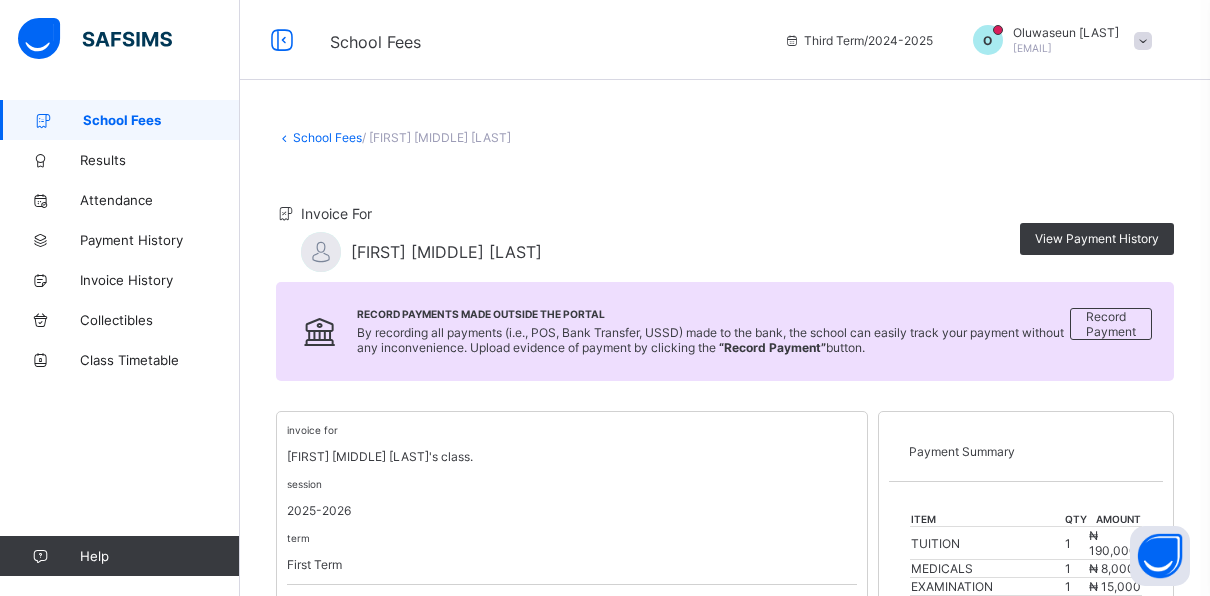 scroll, scrollTop: 0, scrollLeft: 0, axis: both 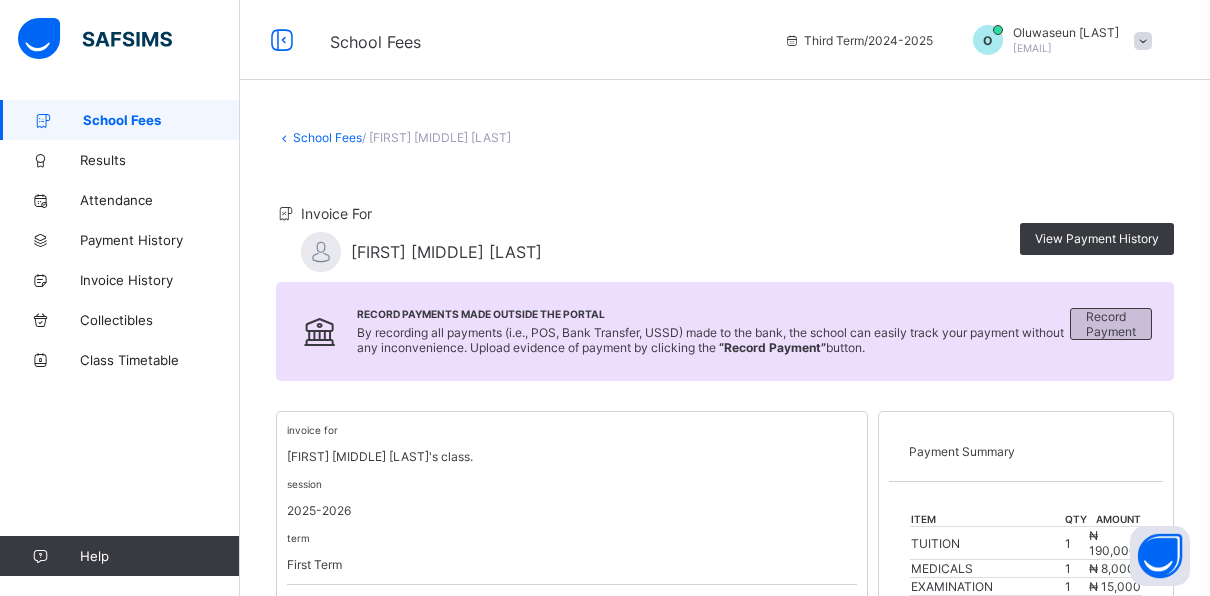 click on "Record Payment" at bounding box center [1111, 324] 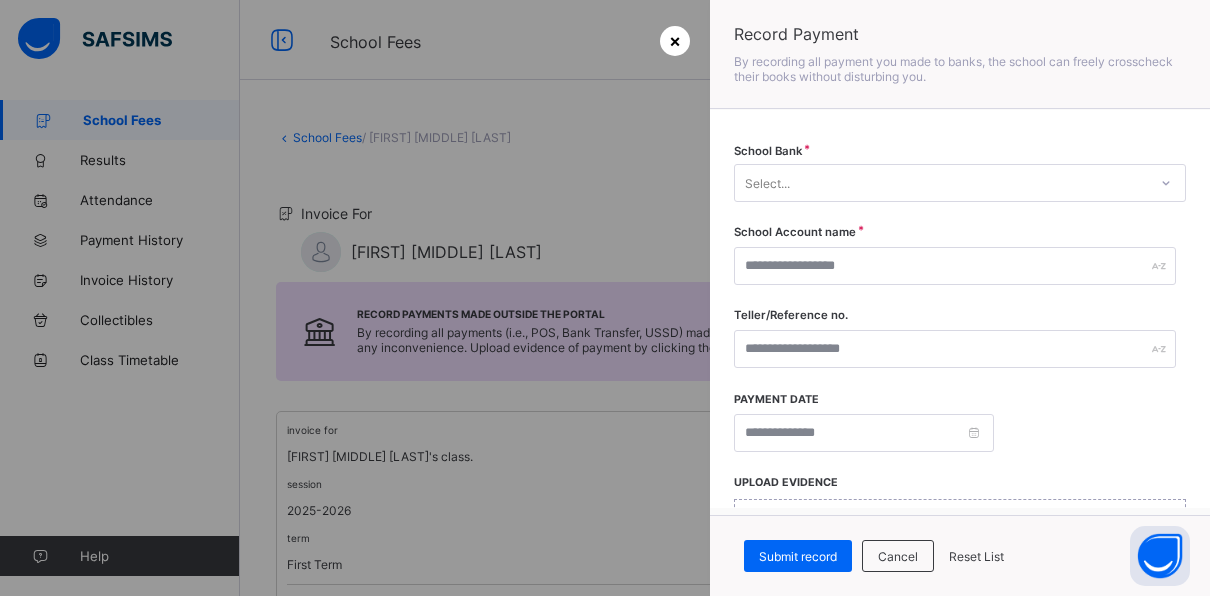 click on "×" at bounding box center [675, 40] 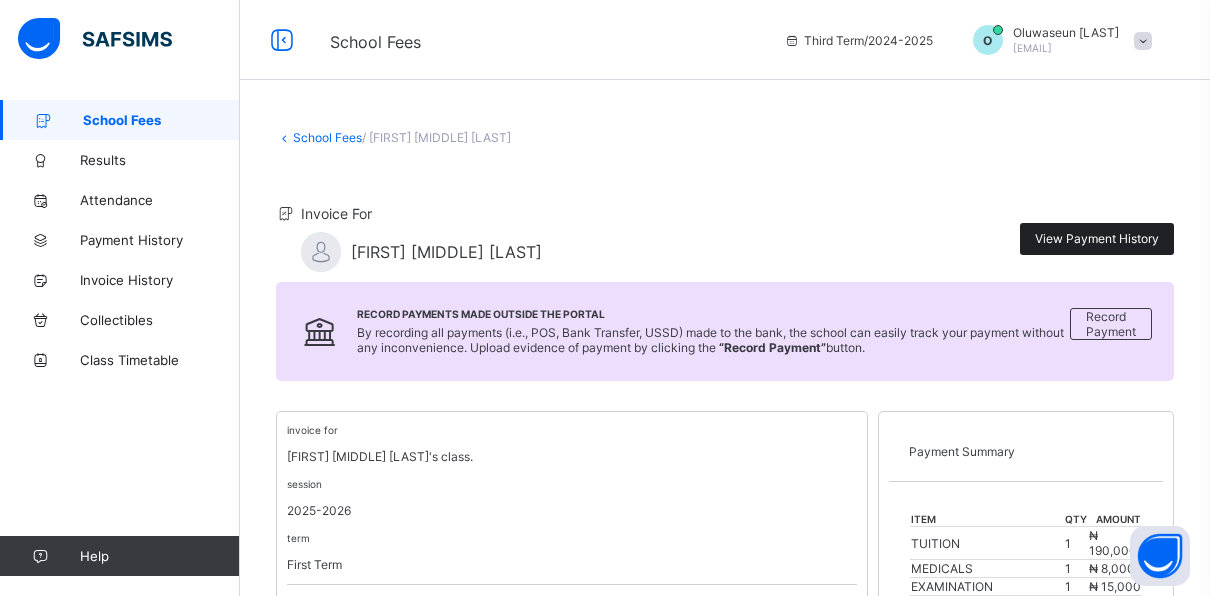click on "View Payment History" at bounding box center [1097, 238] 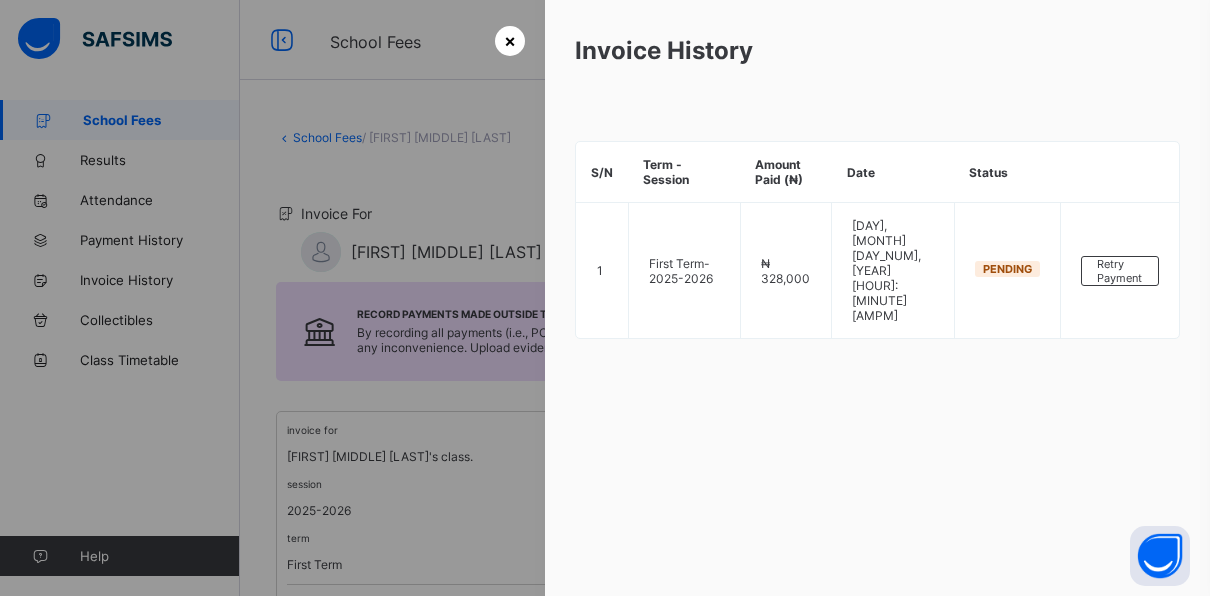 click on "×" at bounding box center (510, 40) 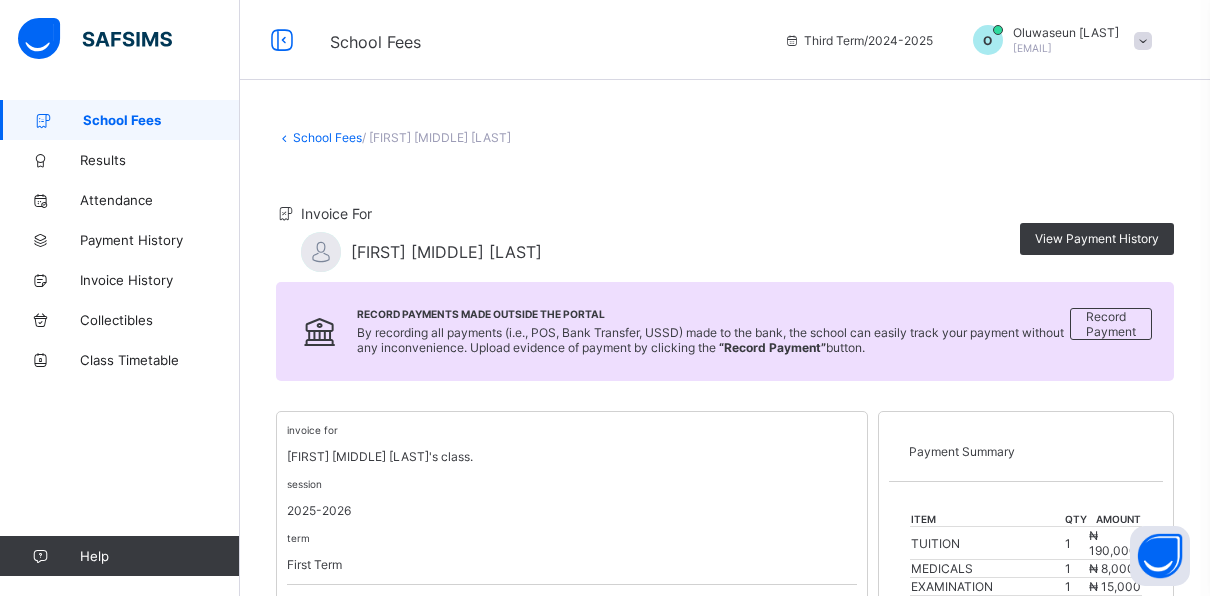 click on "School Fees" at bounding box center (161, 120) 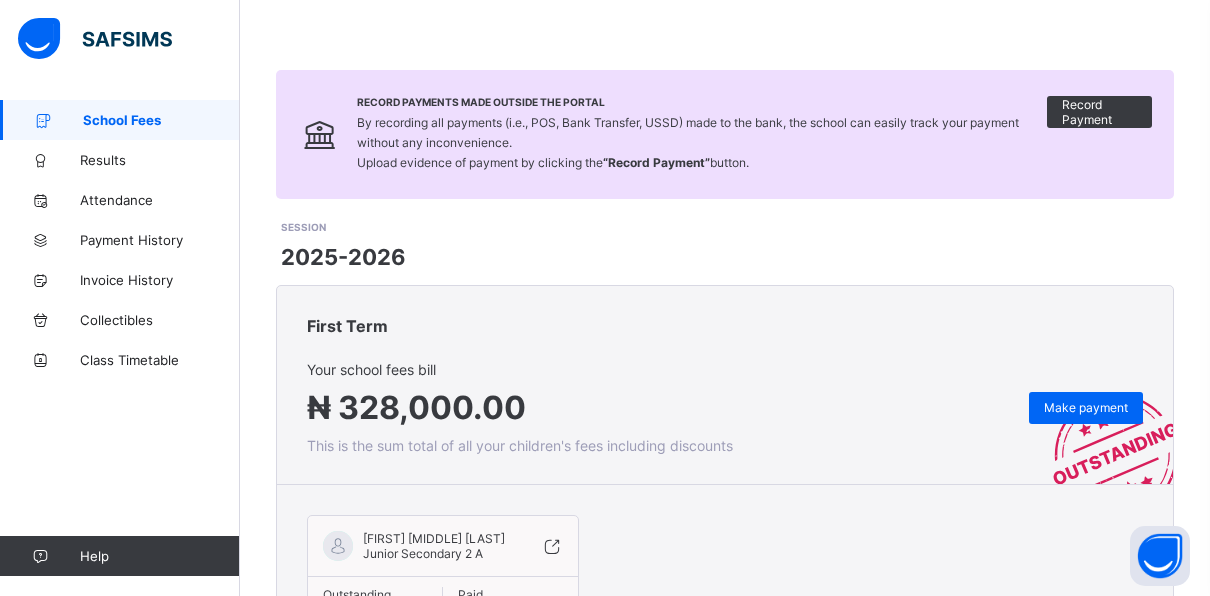scroll, scrollTop: 260, scrollLeft: 0, axis: vertical 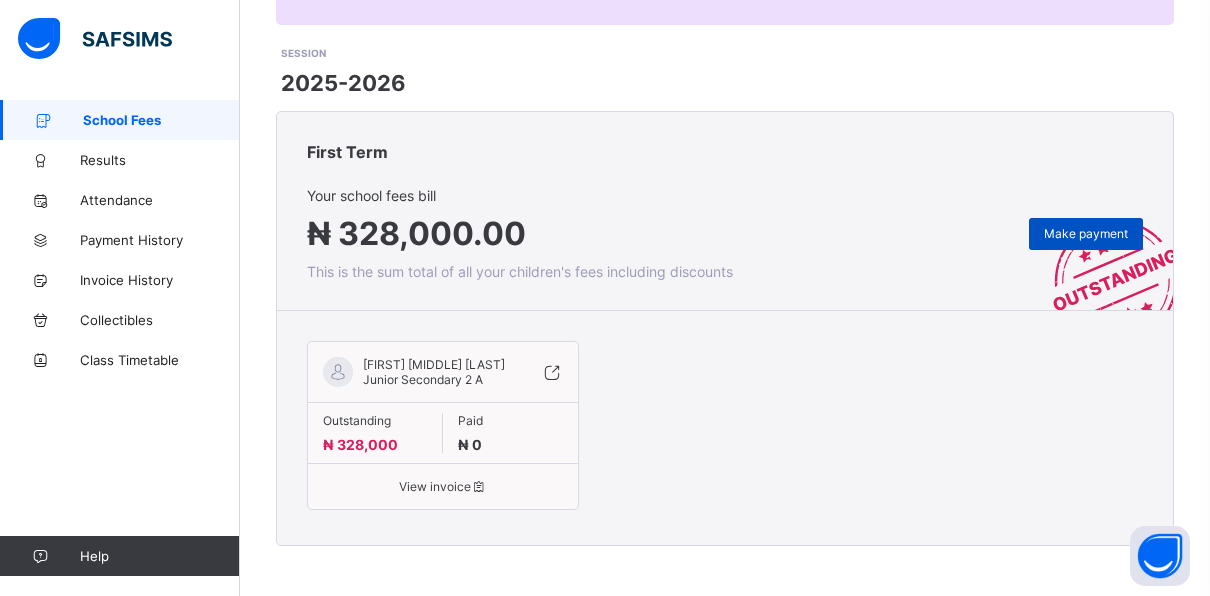 click on "Make payment" at bounding box center (1086, 233) 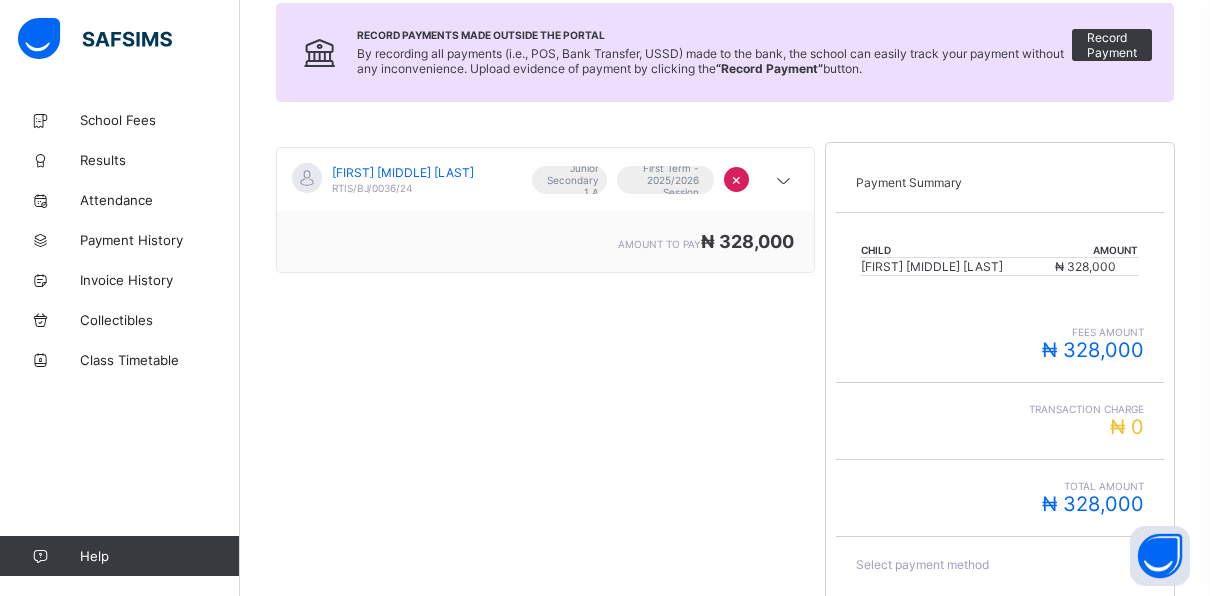 scroll, scrollTop: 306, scrollLeft: 0, axis: vertical 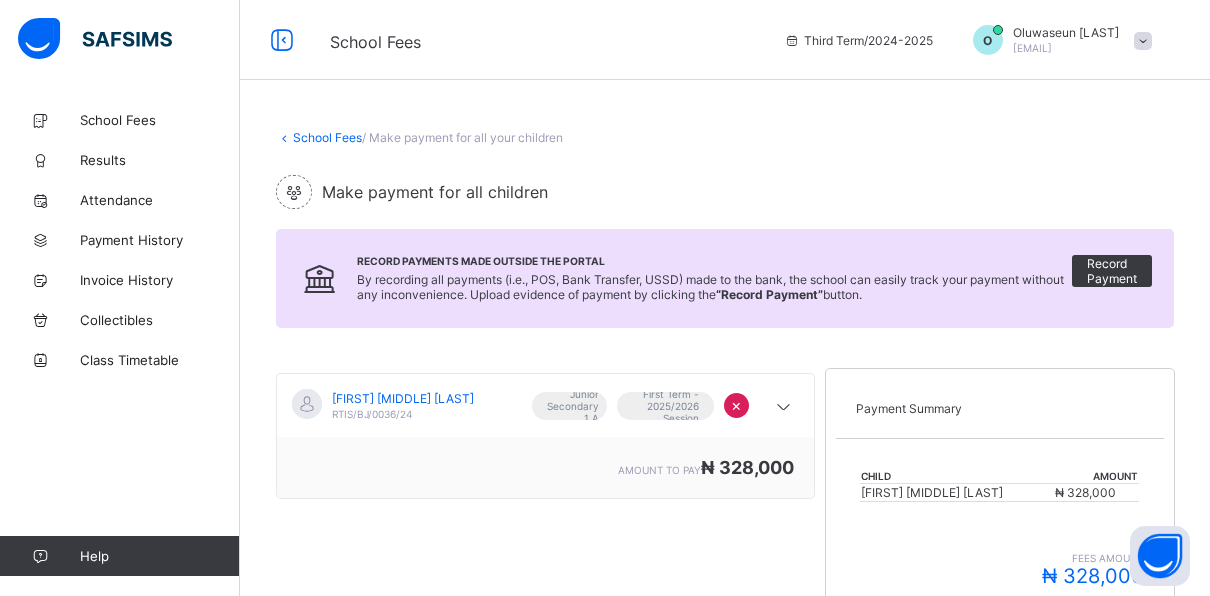 click on "×" at bounding box center (736, 405) 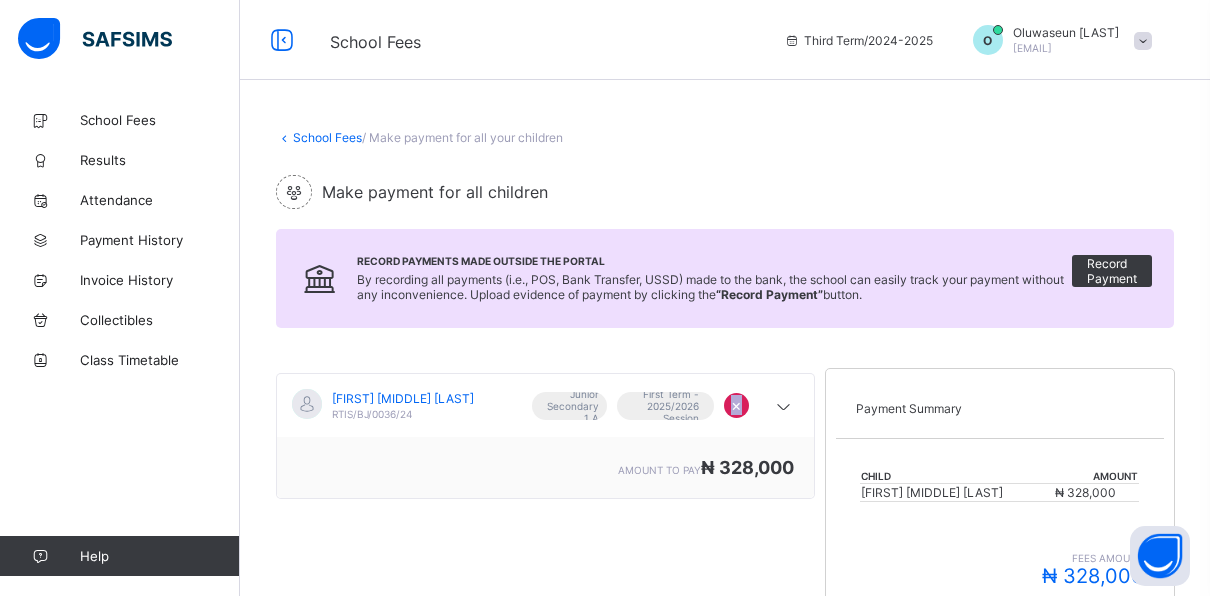 click on "×" at bounding box center (736, 405) 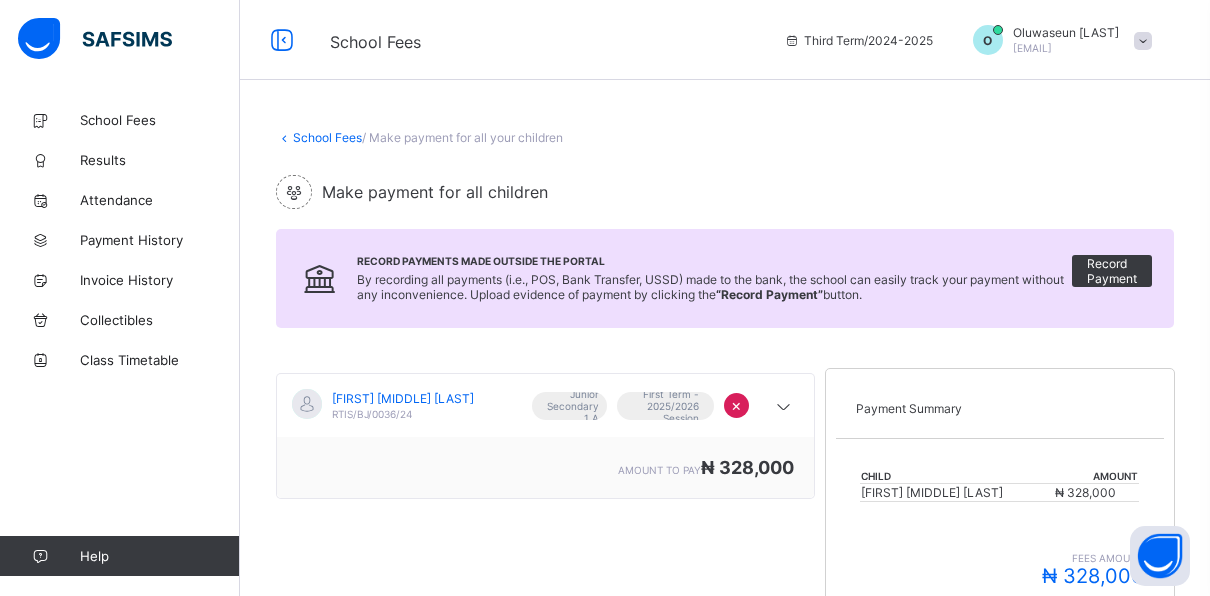 drag, startPoint x: 745, startPoint y: 400, endPoint x: 902, endPoint y: 336, distance: 169.5435 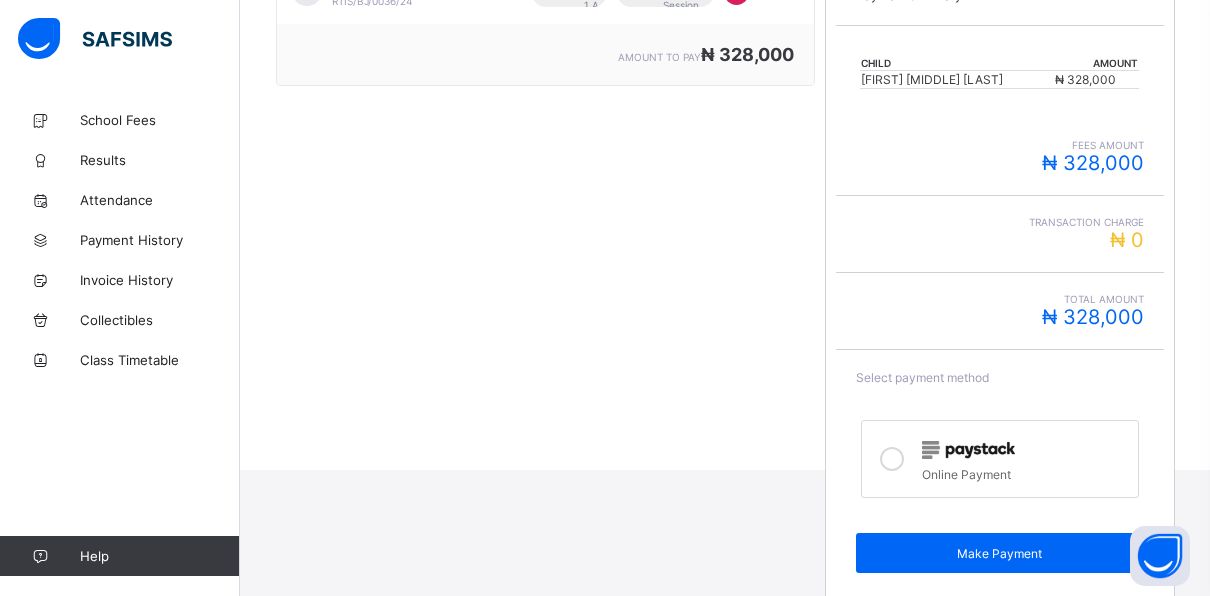scroll, scrollTop: 422, scrollLeft: 0, axis: vertical 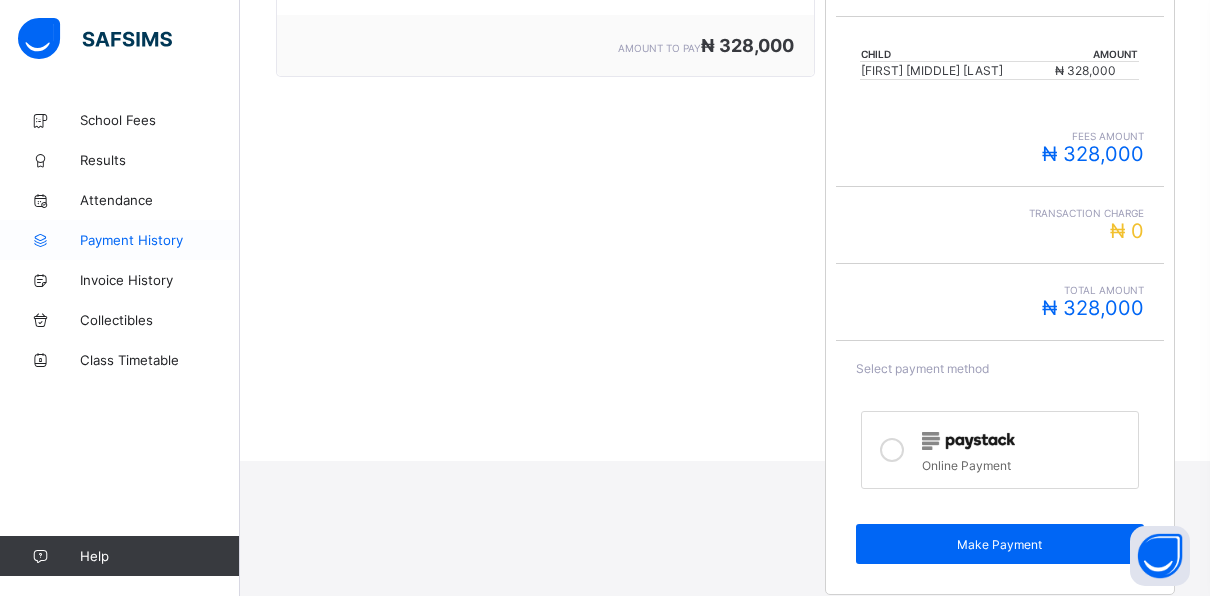 click on "Payment History" at bounding box center [160, 240] 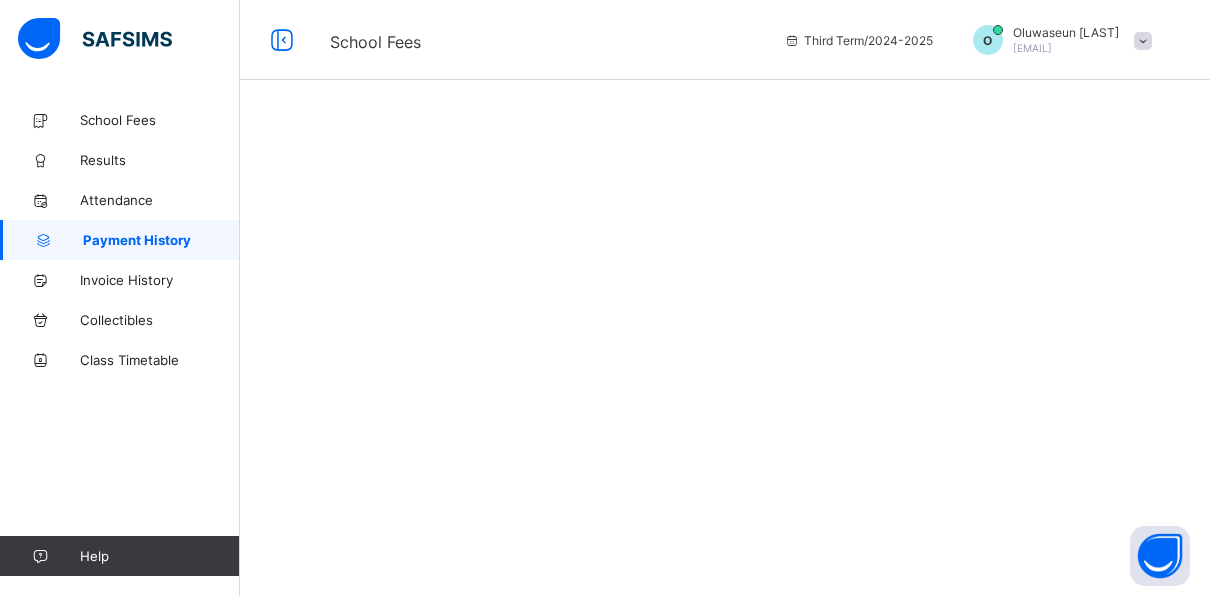 scroll, scrollTop: 0, scrollLeft: 0, axis: both 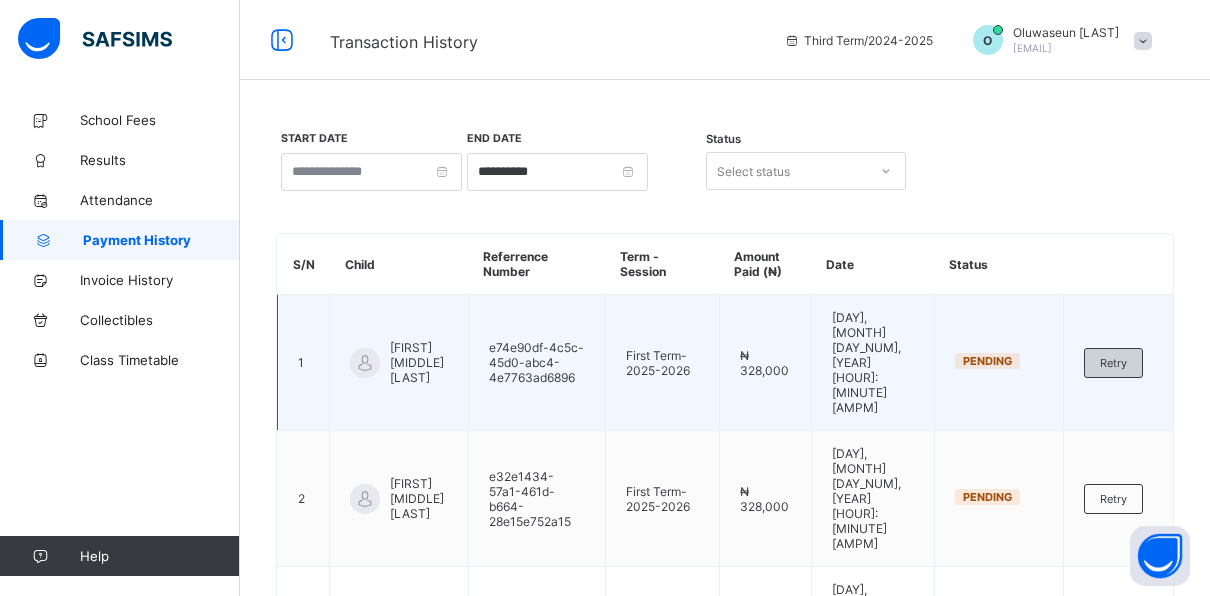 click on "Retry" at bounding box center (1113, 363) 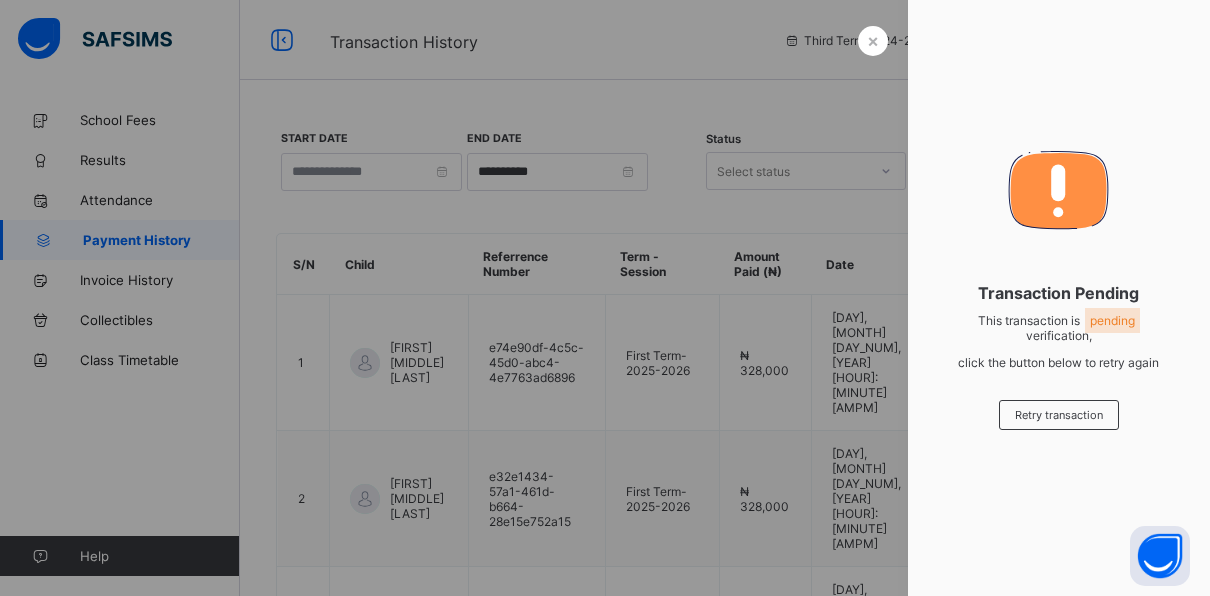 click at bounding box center (1059, 385) 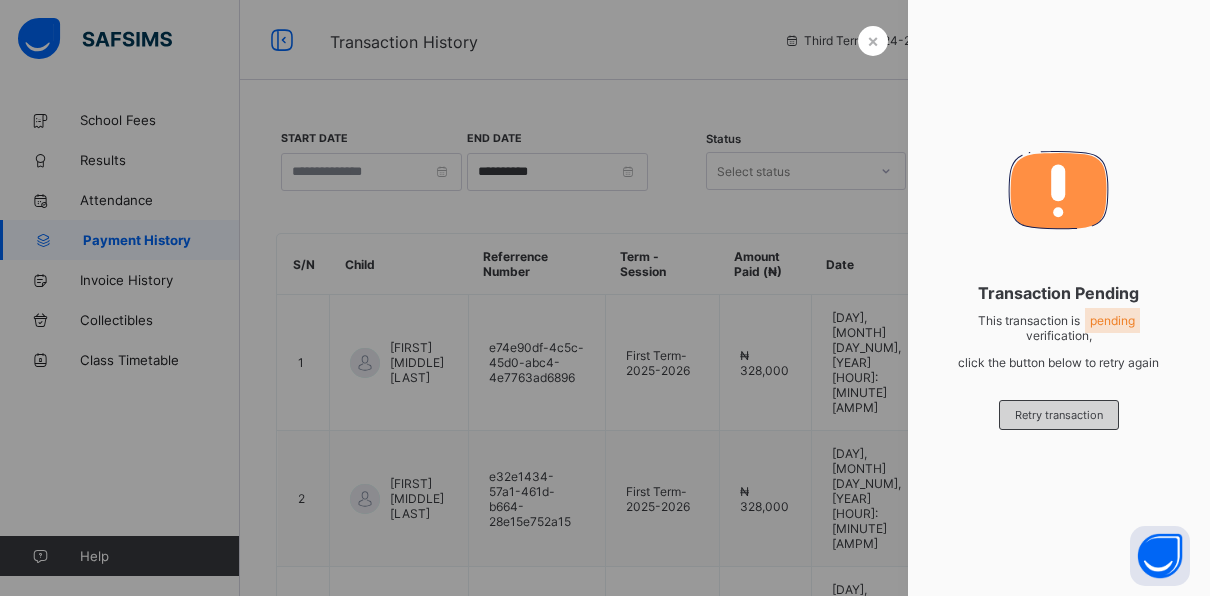 click on "Retry transaction" at bounding box center (1059, 415) 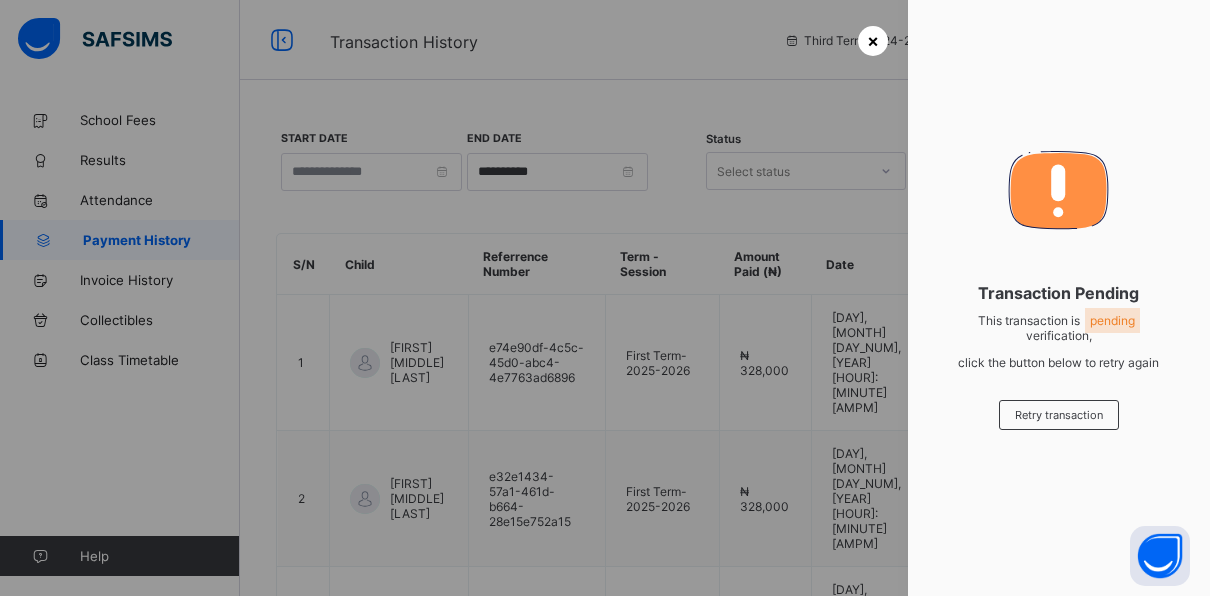 click on "×" at bounding box center (873, 40) 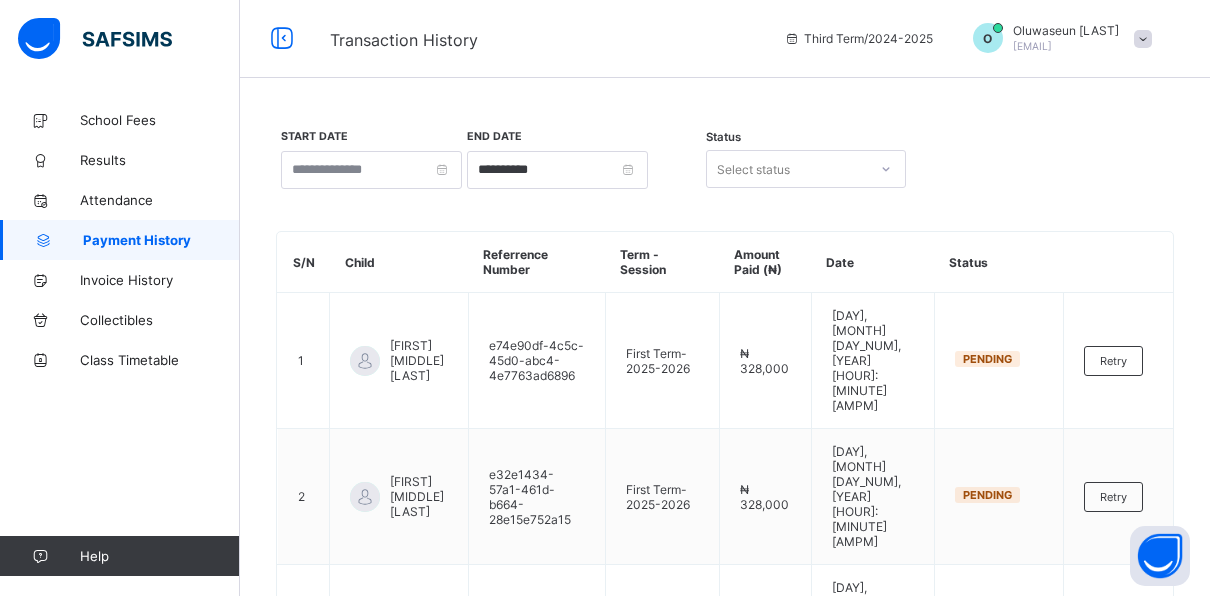 scroll, scrollTop: 0, scrollLeft: 0, axis: both 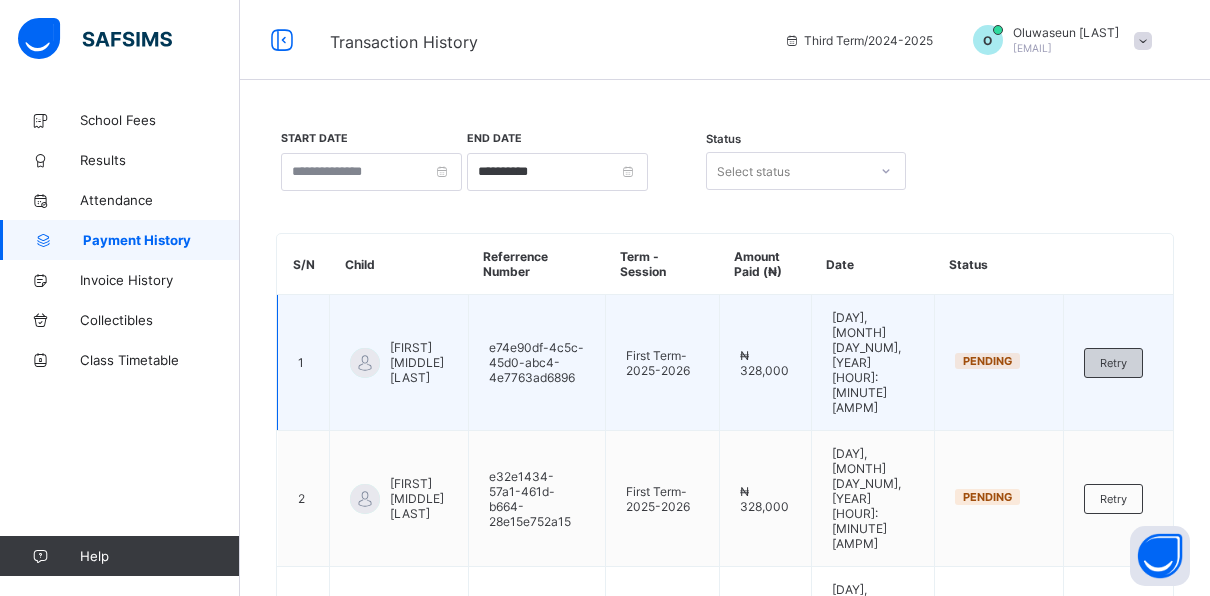 click on "Retry" at bounding box center (1113, 363) 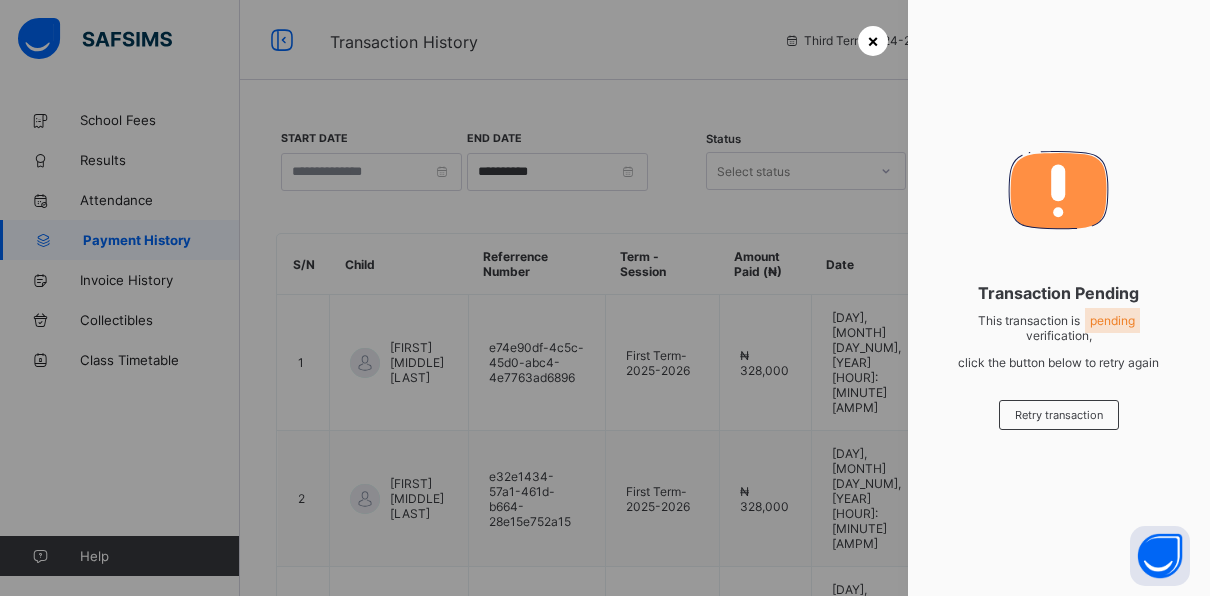 click on "×" at bounding box center [873, 40] 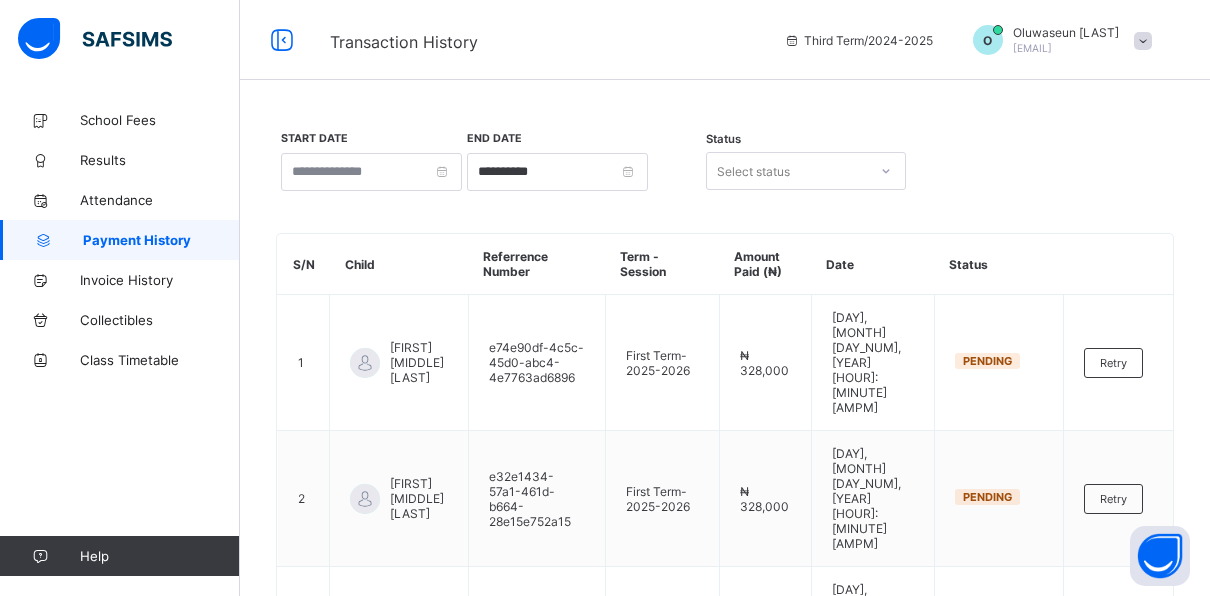 scroll, scrollTop: 138, scrollLeft: 0, axis: vertical 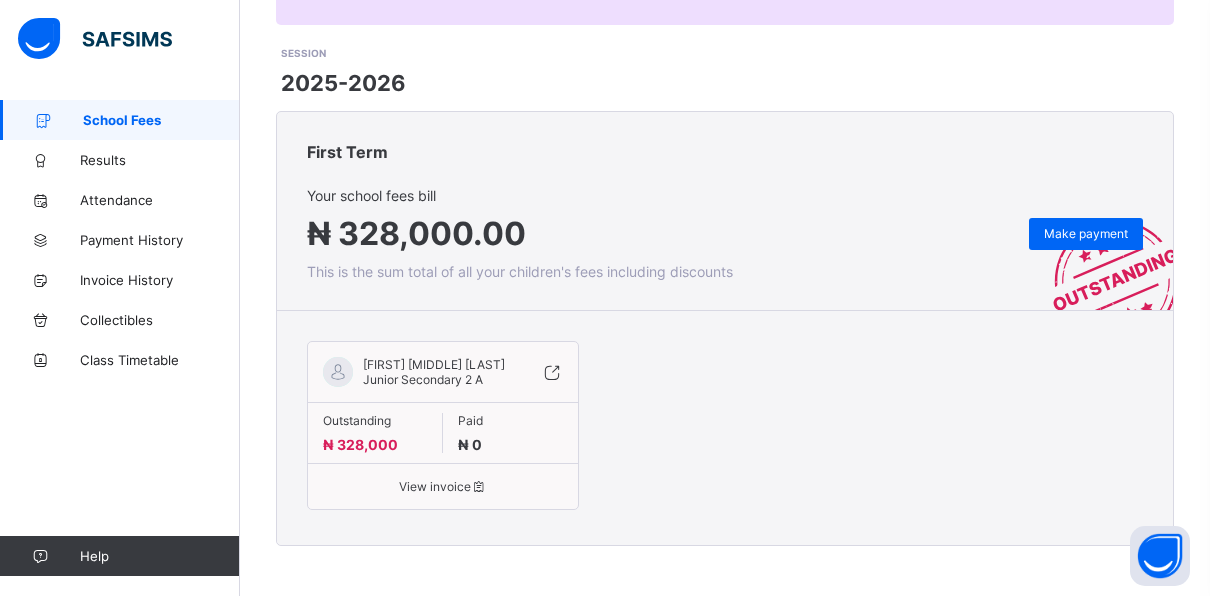 click on "View invoice" at bounding box center [443, 486] 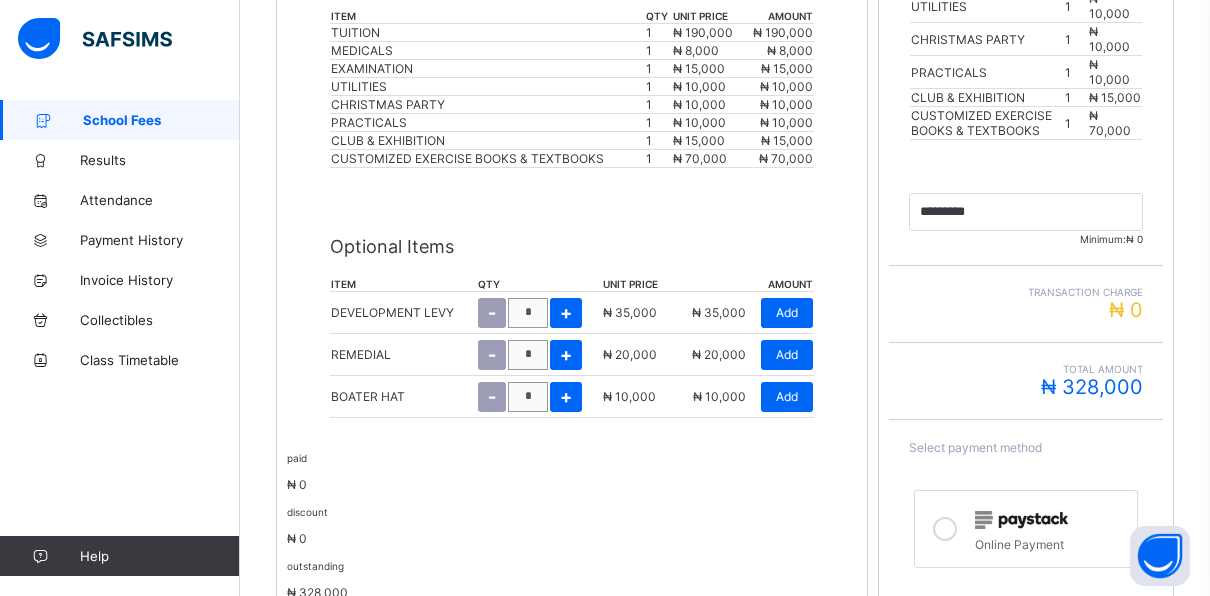 scroll, scrollTop: 672, scrollLeft: 0, axis: vertical 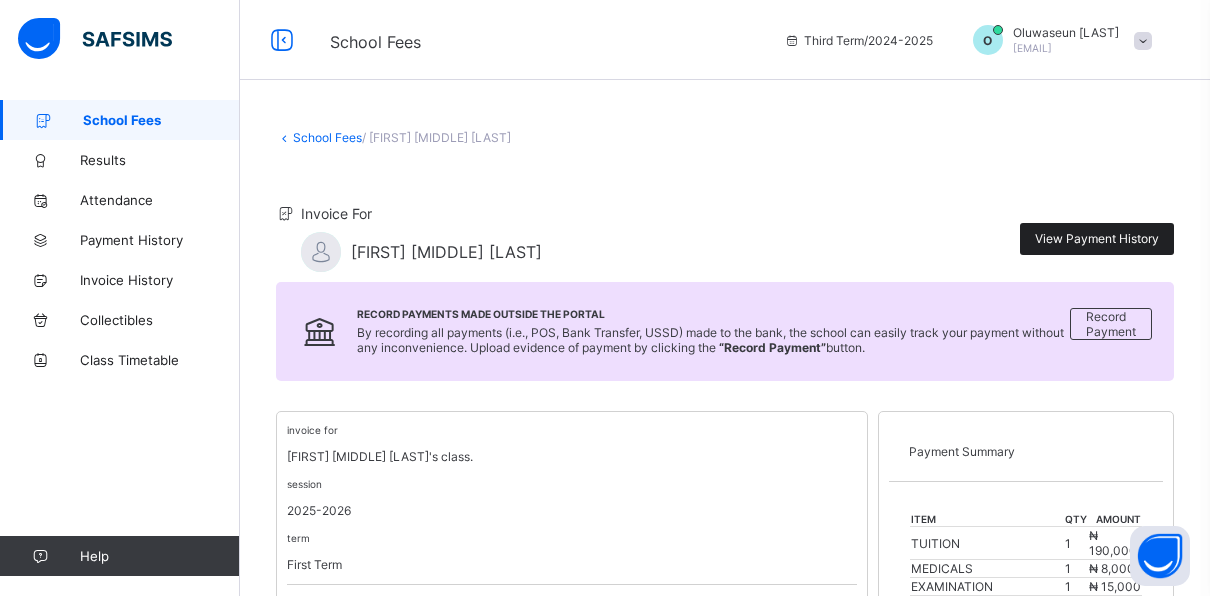 click on "View Payment History" at bounding box center (1097, 239) 